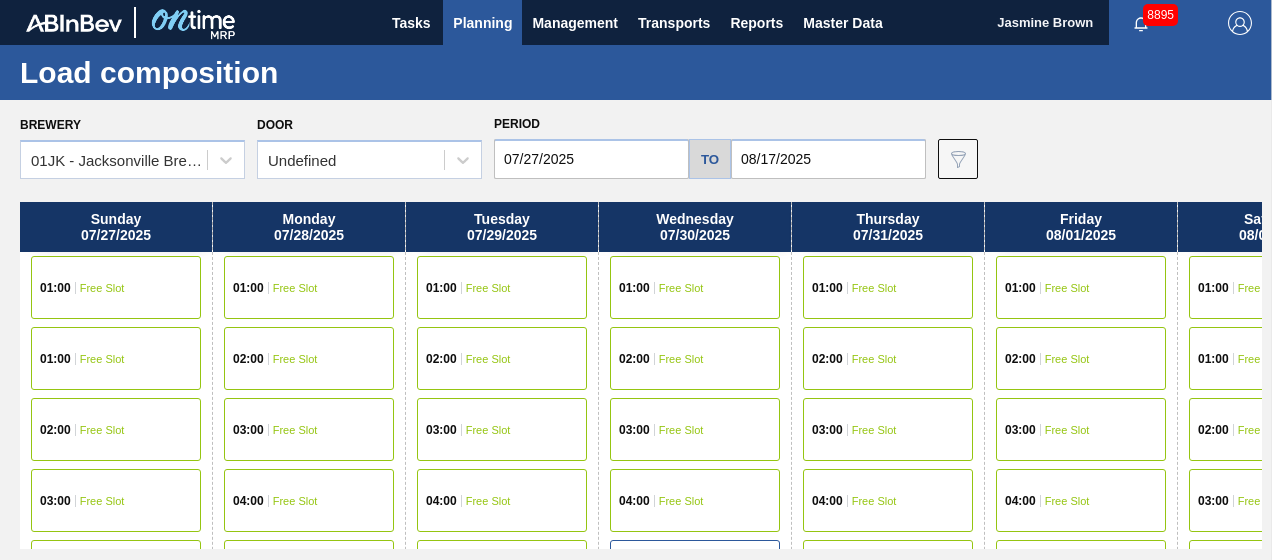 scroll, scrollTop: 0, scrollLeft: 0, axis: both 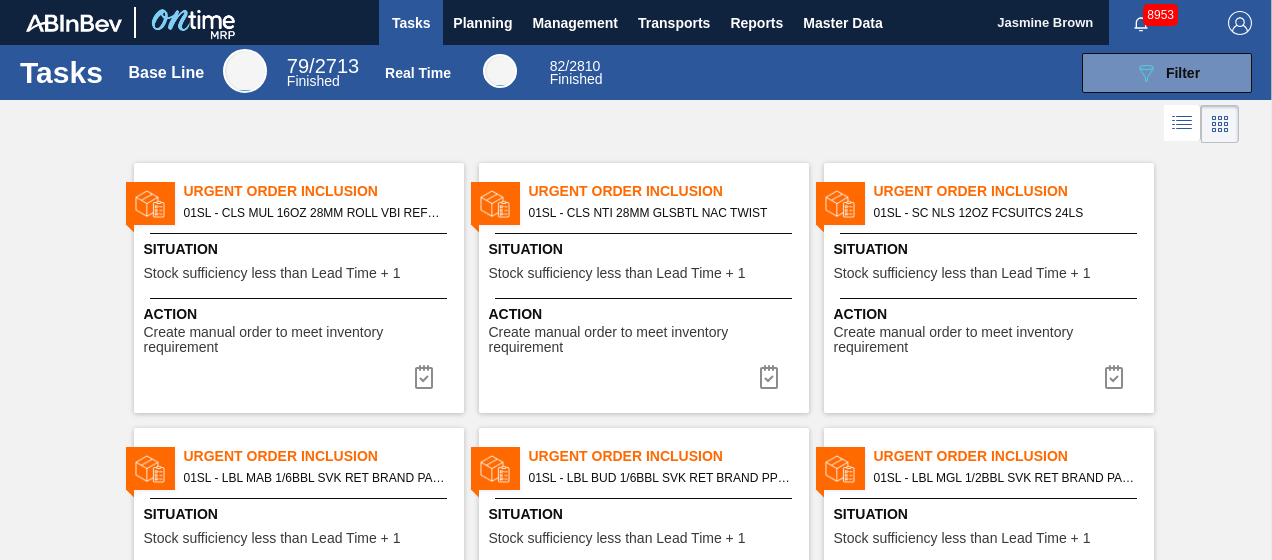 click at bounding box center [1240, 23] 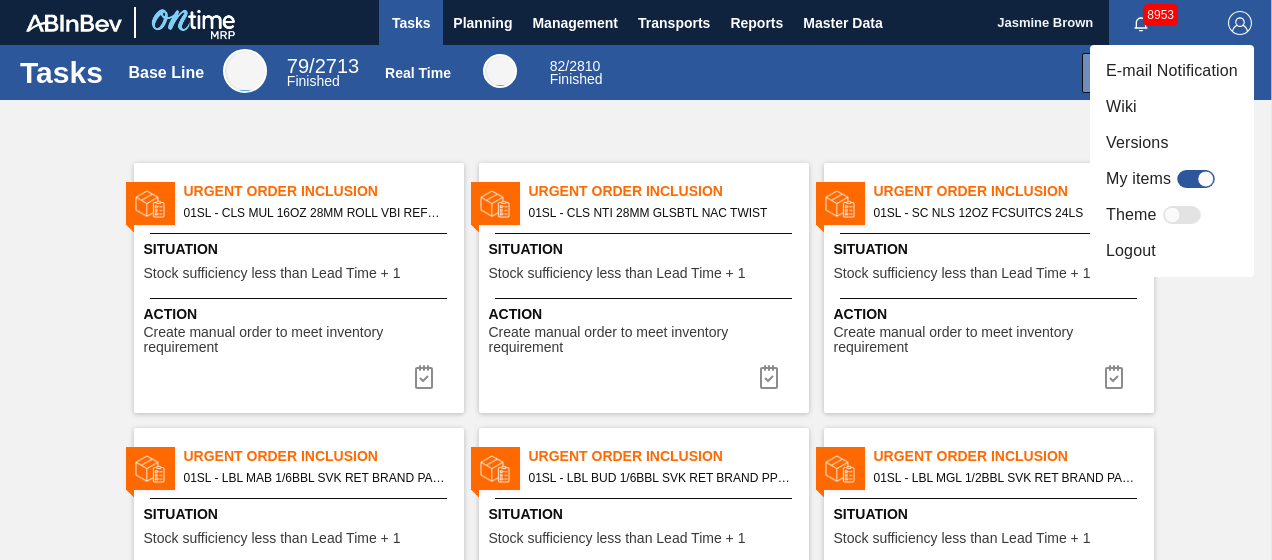 click at bounding box center (636, 280) 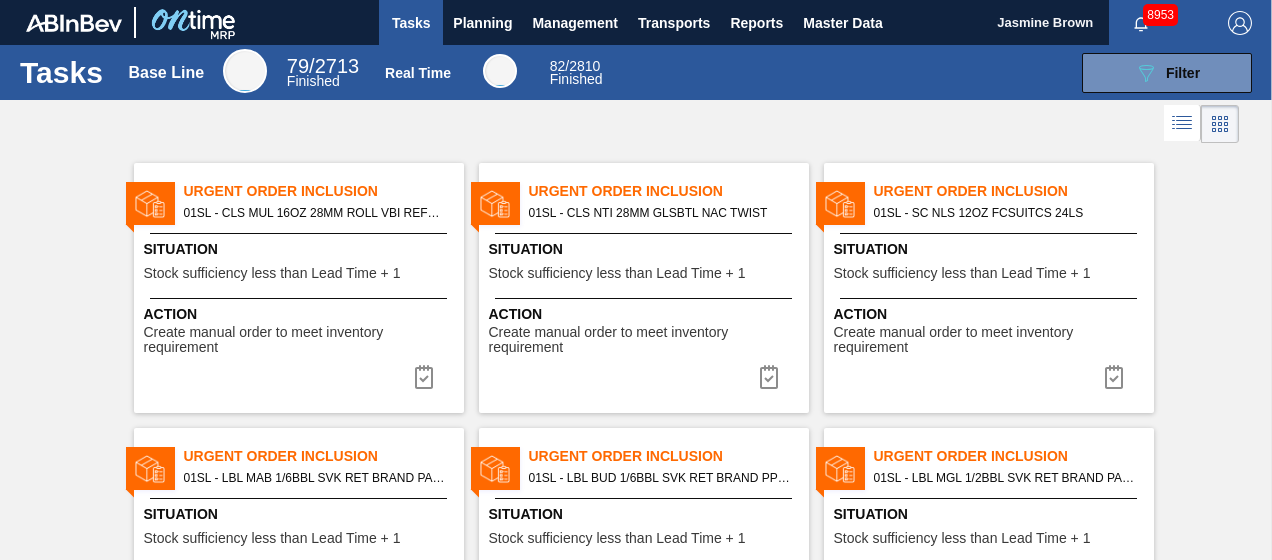 click on "Planning" at bounding box center [482, 23] 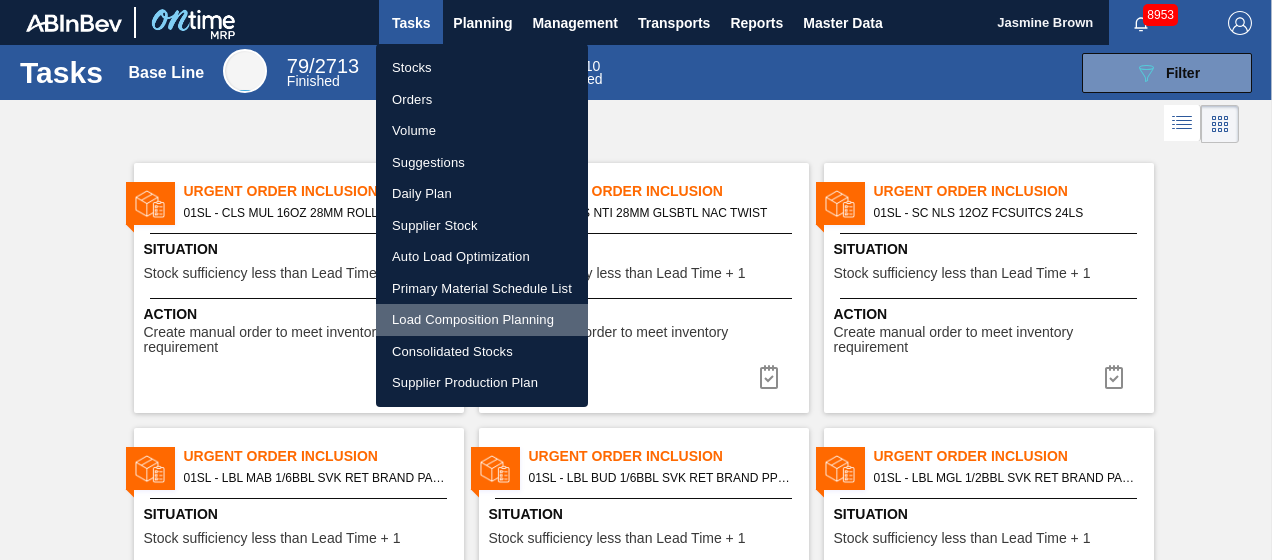 click on "Load Composition Planning" at bounding box center (482, 320) 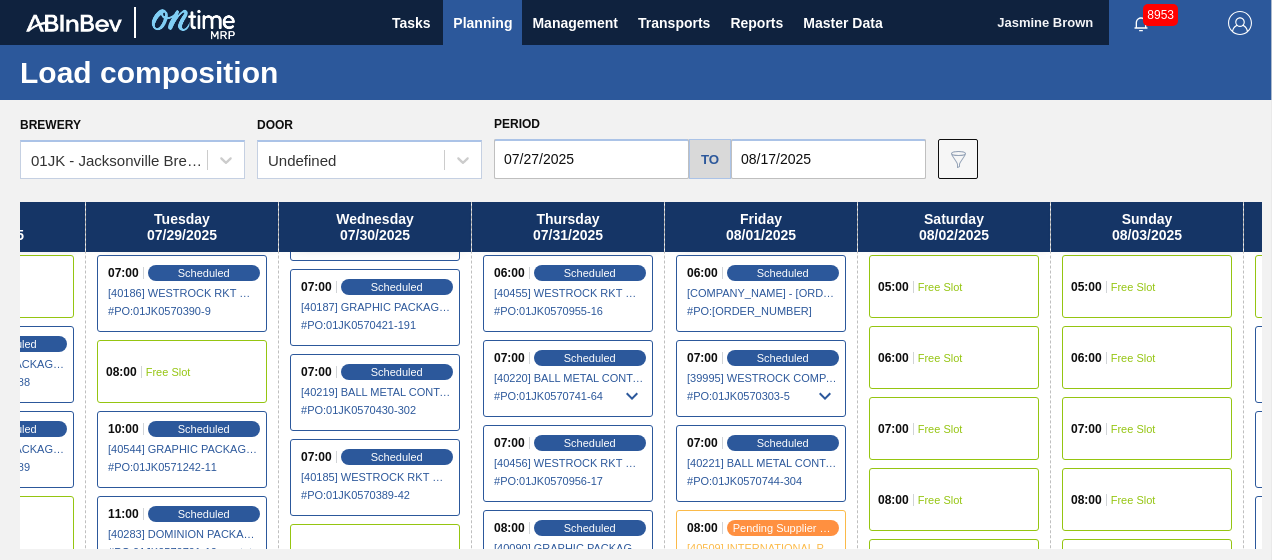 scroll, scrollTop: 297, scrollLeft: 320, axis: both 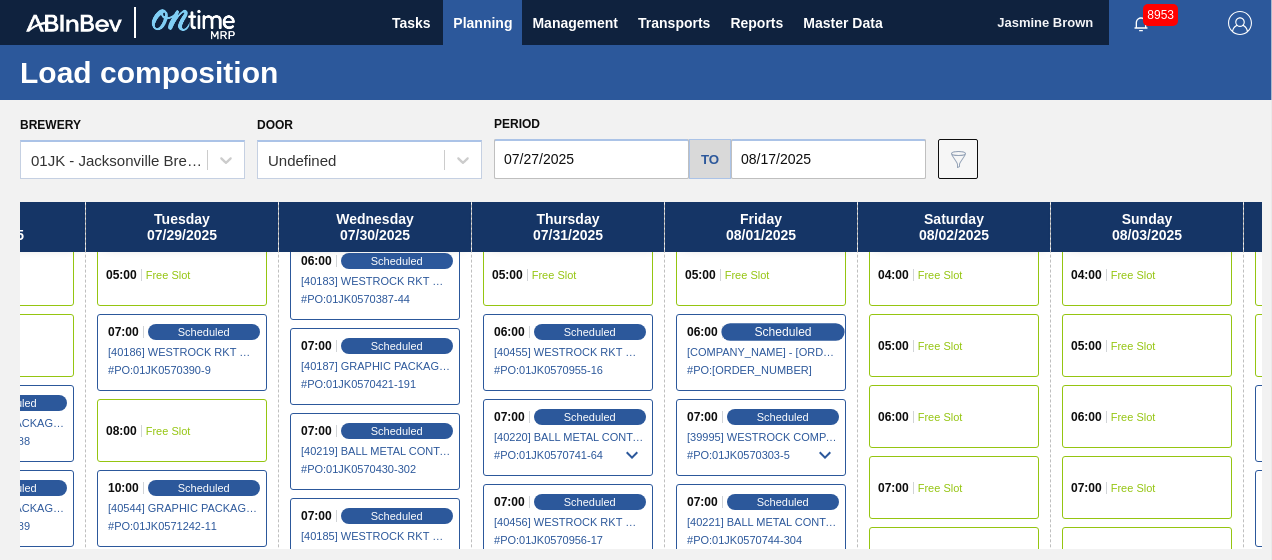 click on "Scheduled" at bounding box center [782, 332] 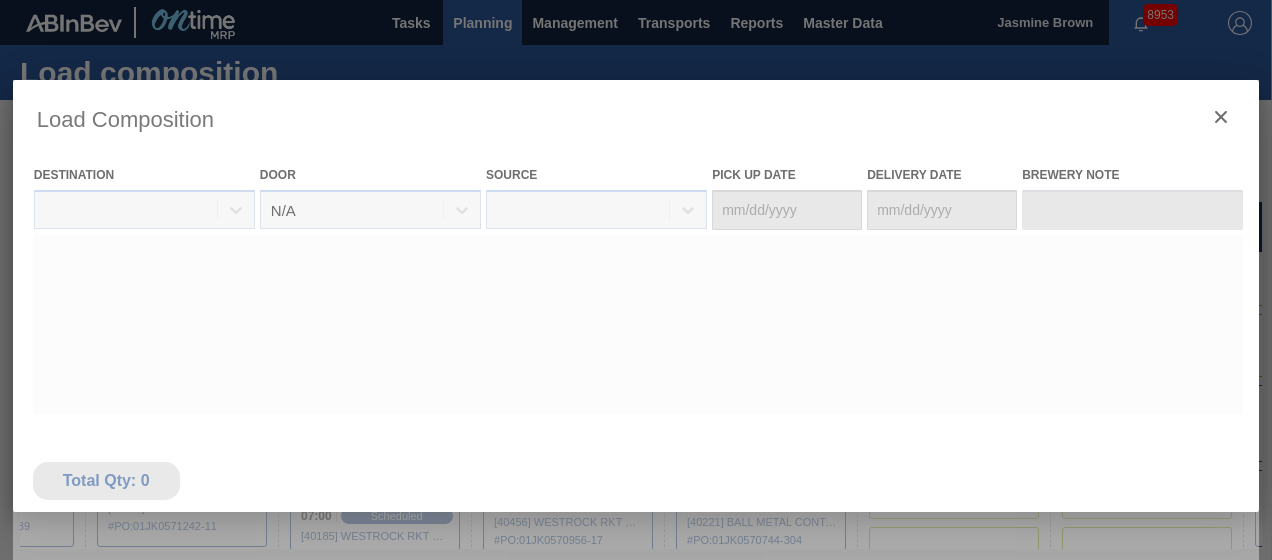 type on "07/31/2025" 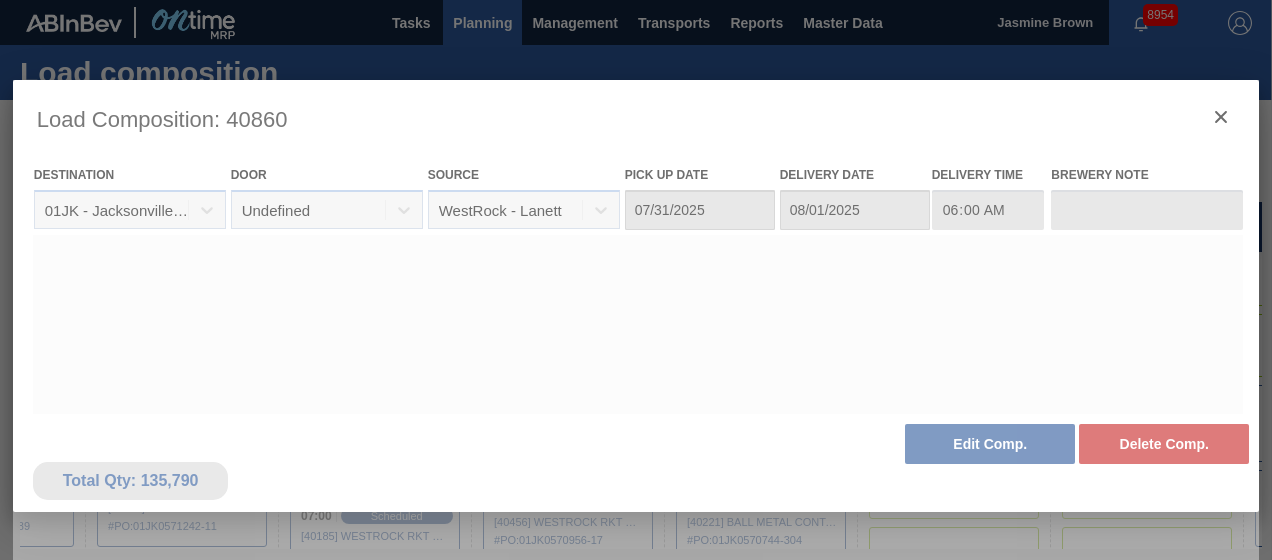 click at bounding box center (636, 530) 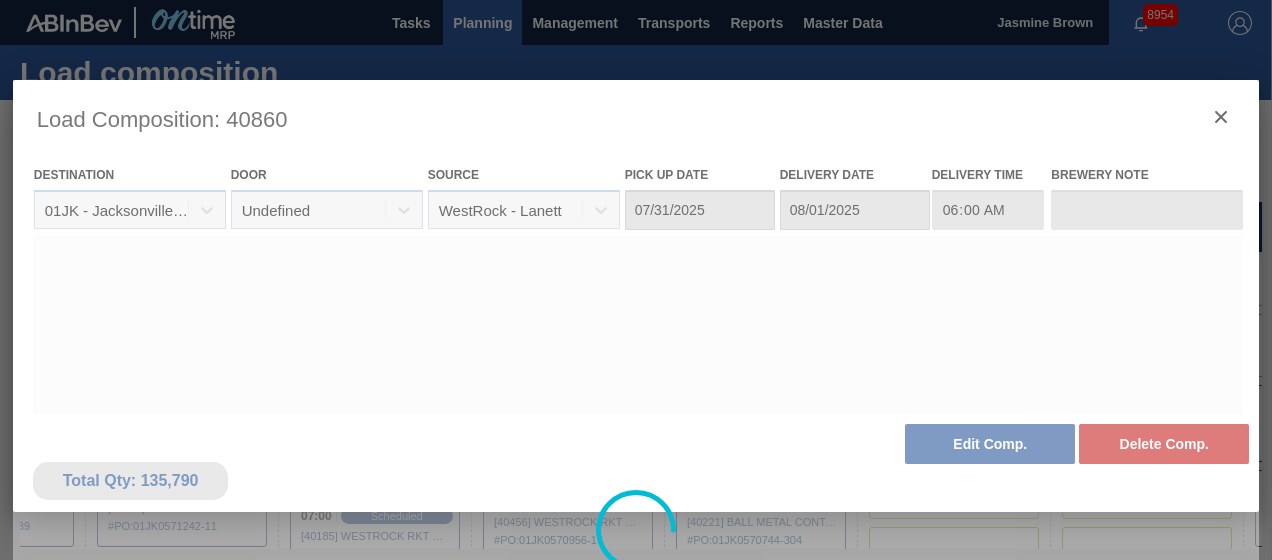 click at bounding box center (636, 530) 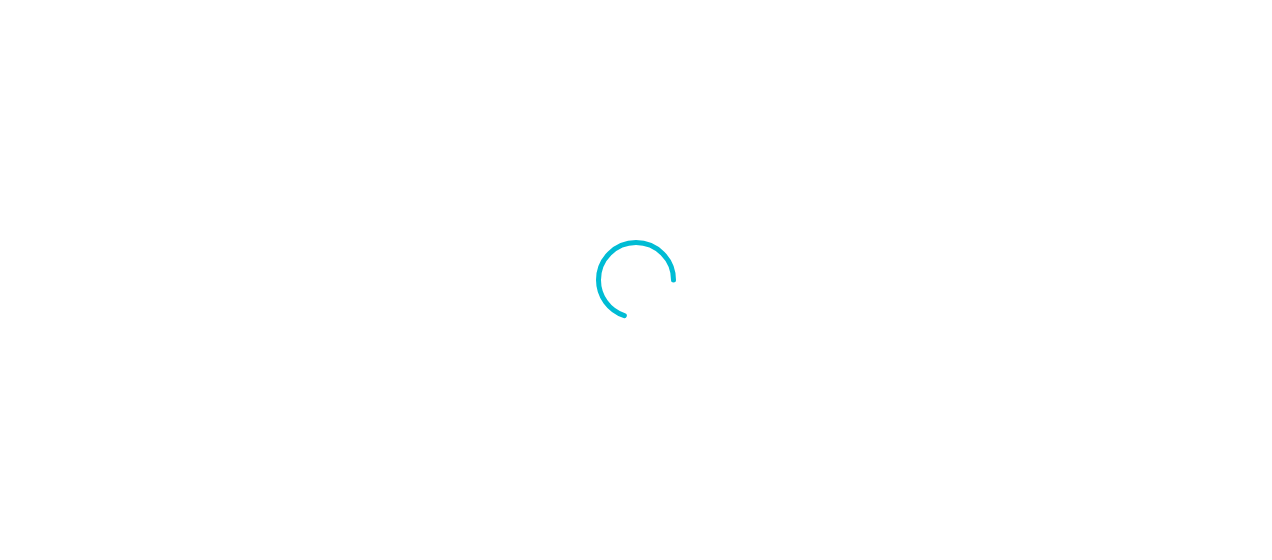 scroll, scrollTop: 0, scrollLeft: 0, axis: both 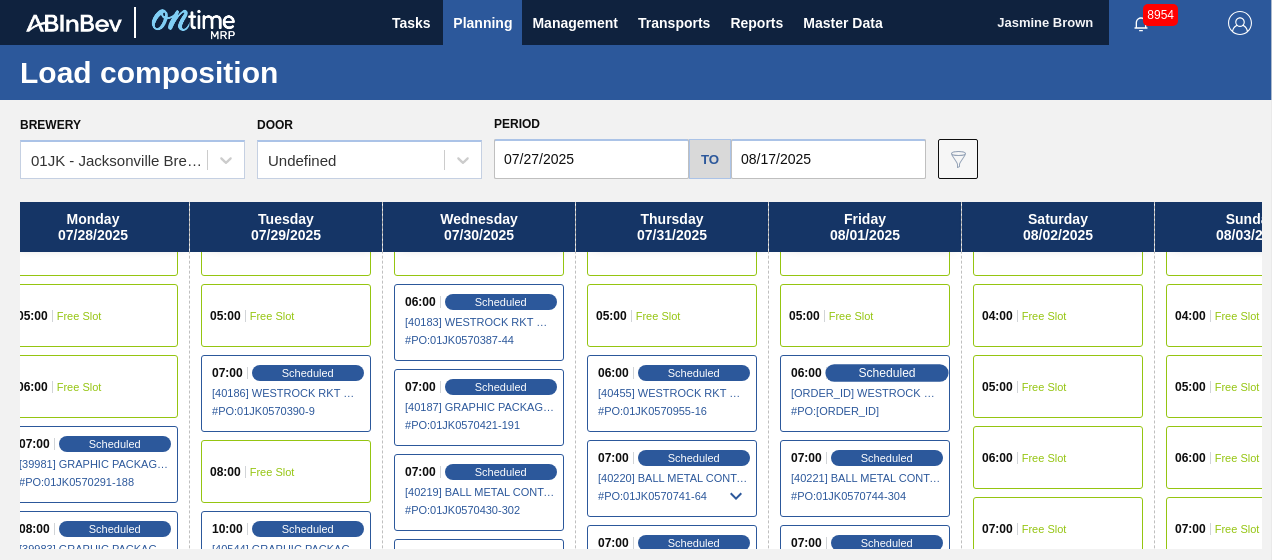 click on "Scheduled" at bounding box center (886, 372) 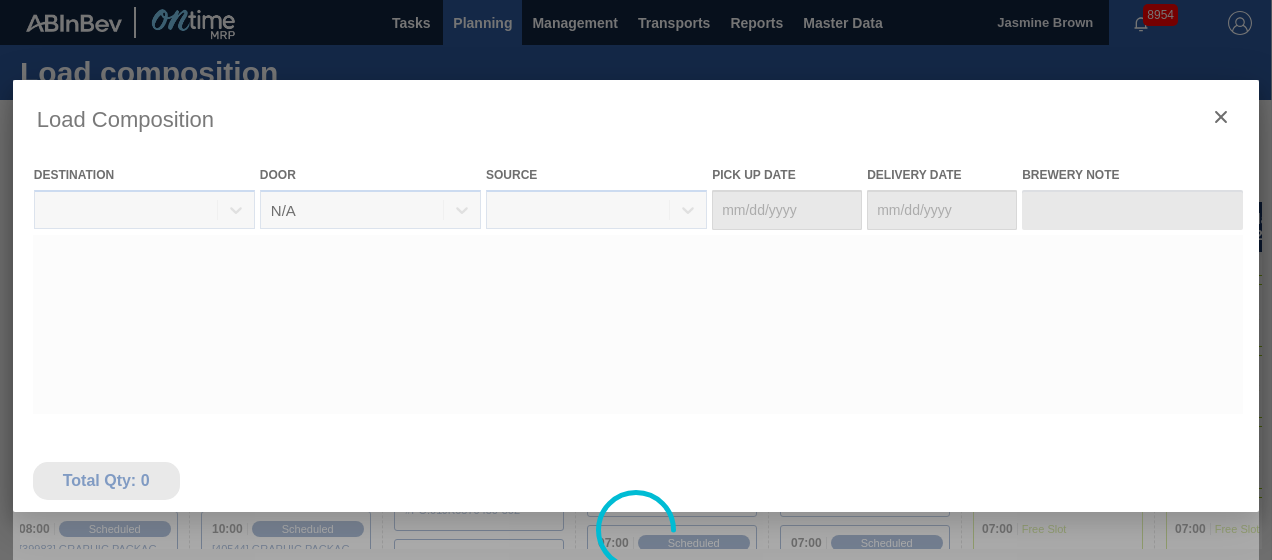 type on "07/31/2025" 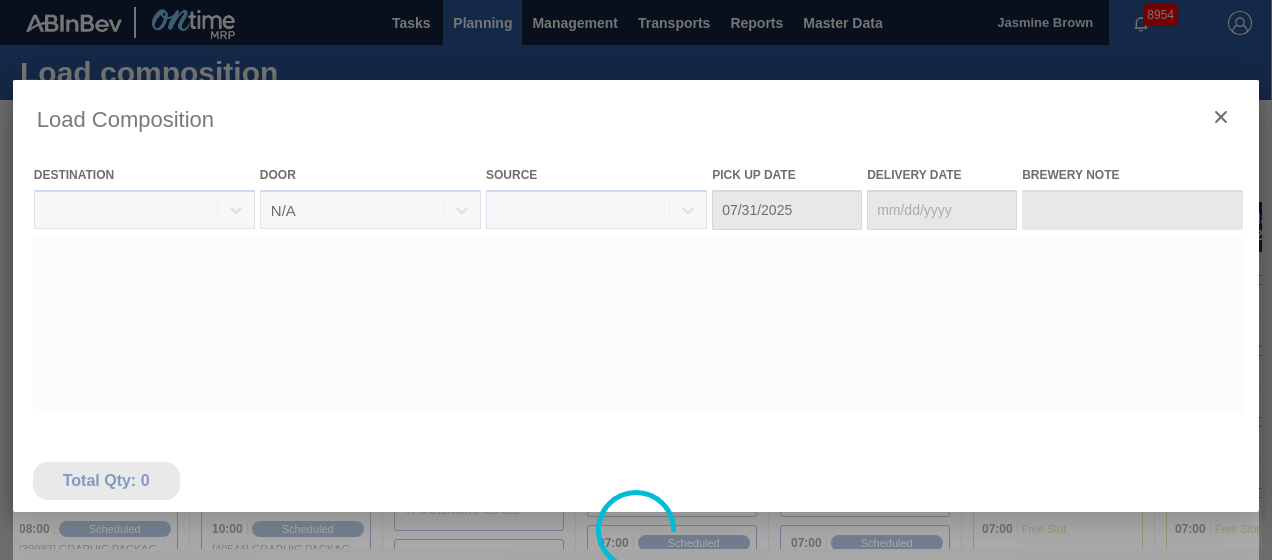 type on "08/01/2025" 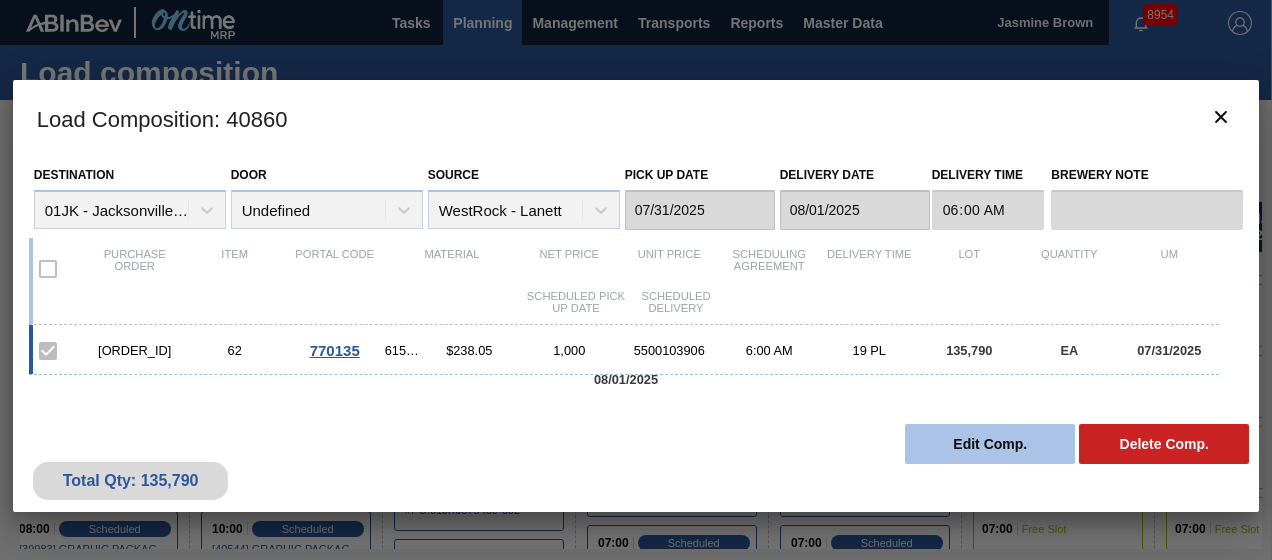 click on "Edit Comp." at bounding box center [990, 444] 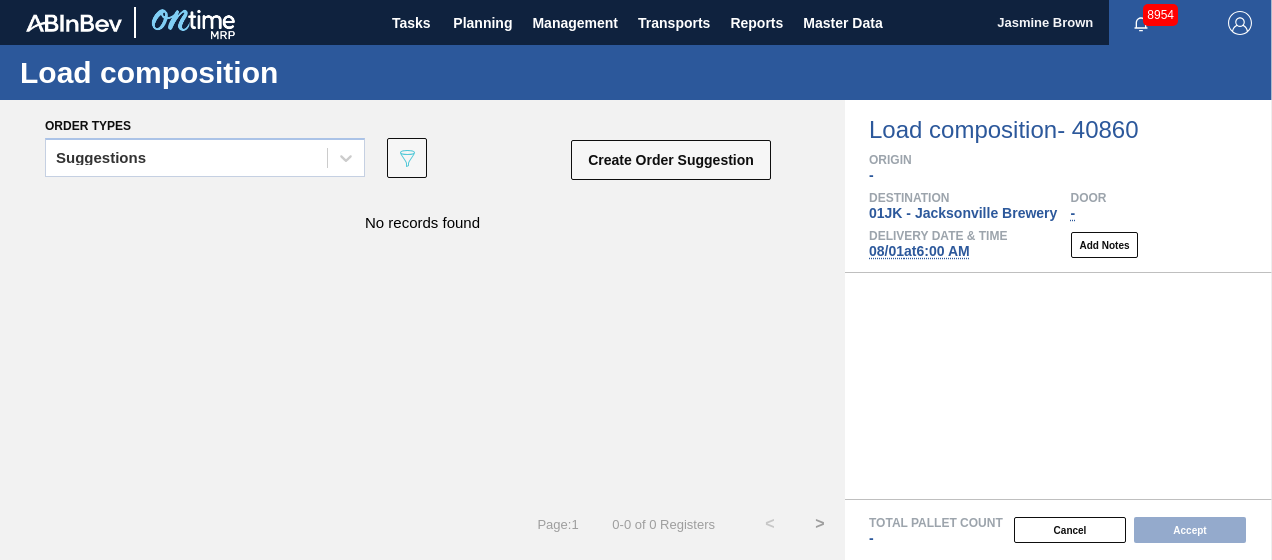 click on "08/01  at  6:00 AM" at bounding box center [919, 251] 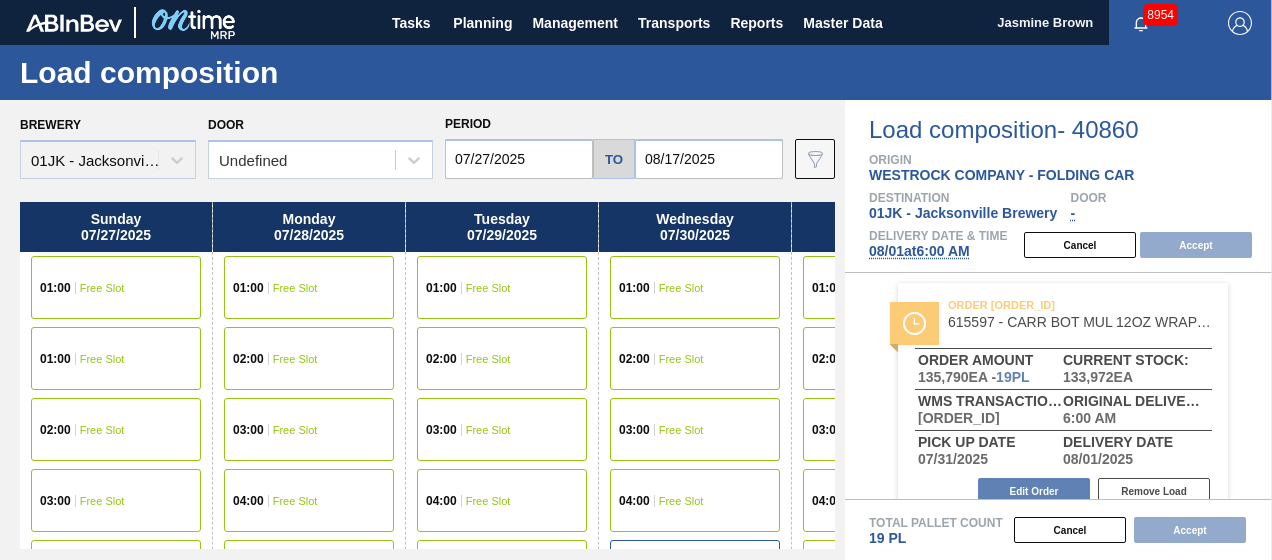 type on "08/01/2025" 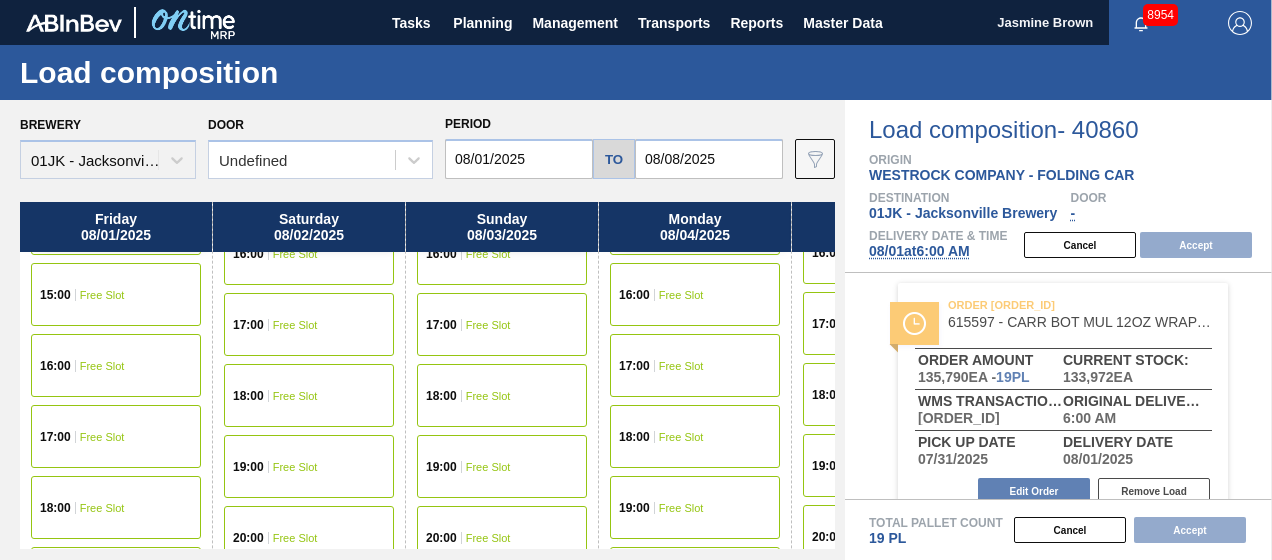 scroll, scrollTop: 1171, scrollLeft: 0, axis: vertical 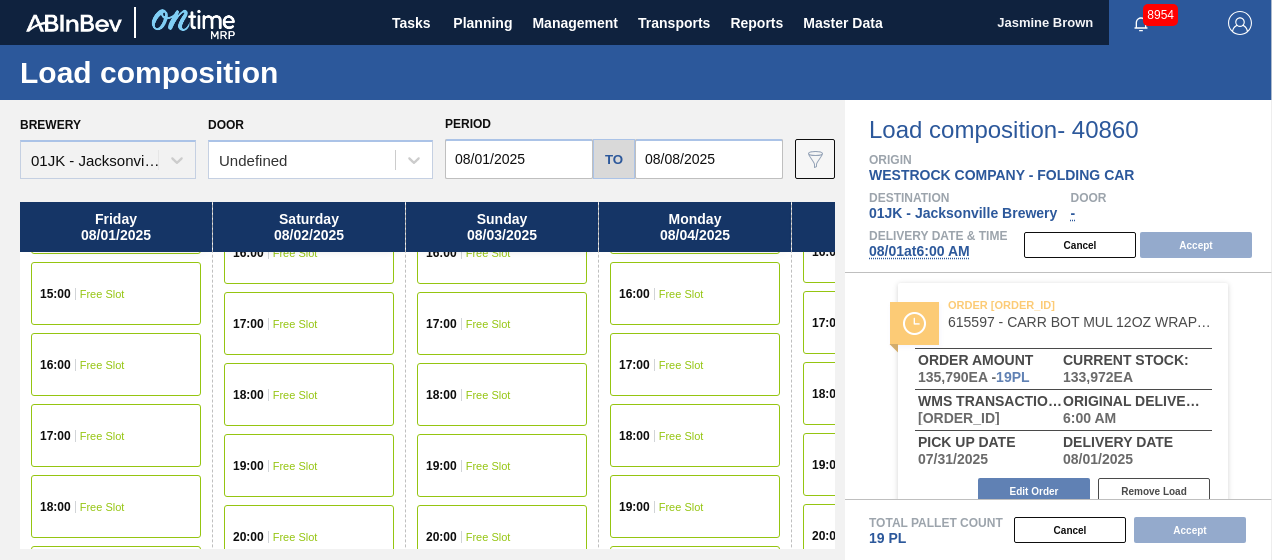 click on "Free Slot" at bounding box center (102, 507) 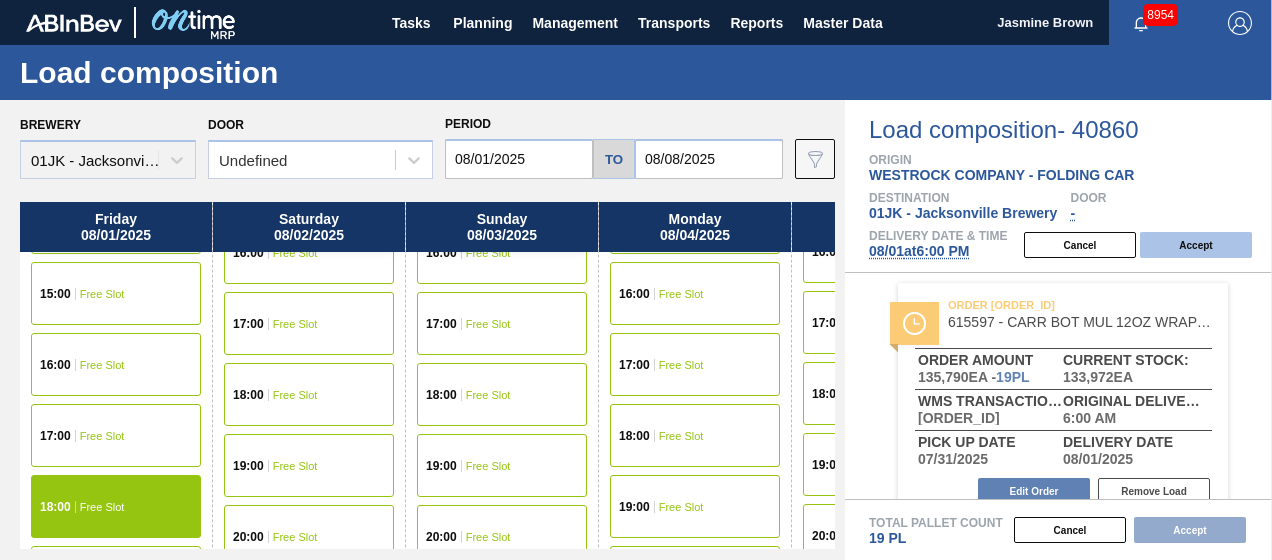 click on "Accept" at bounding box center [1196, 245] 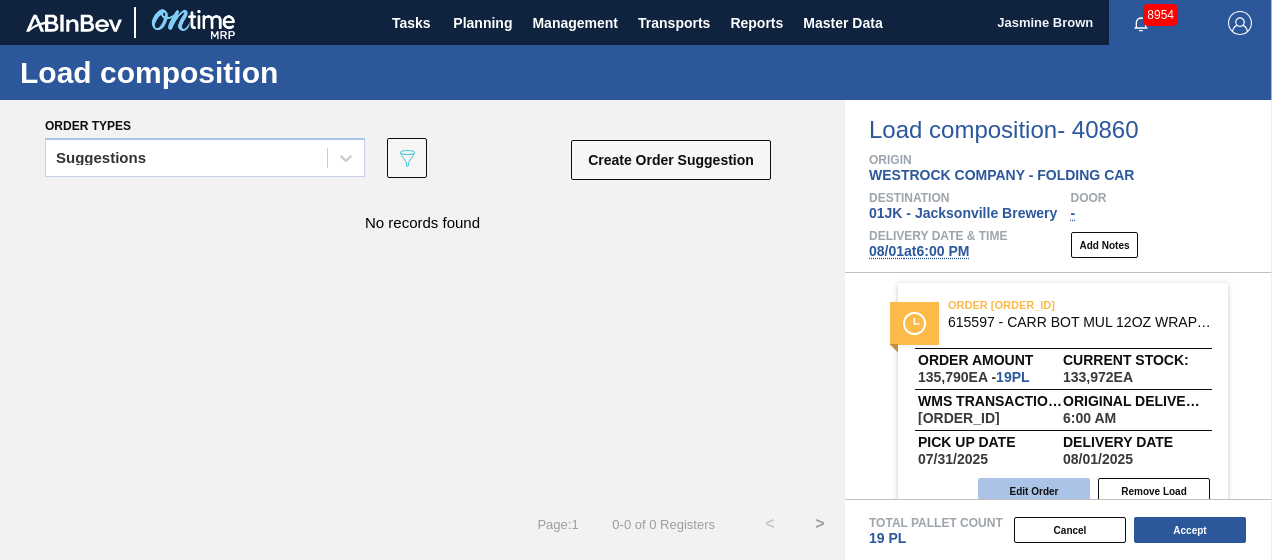 click on "Edit Order" at bounding box center [1034, 491] 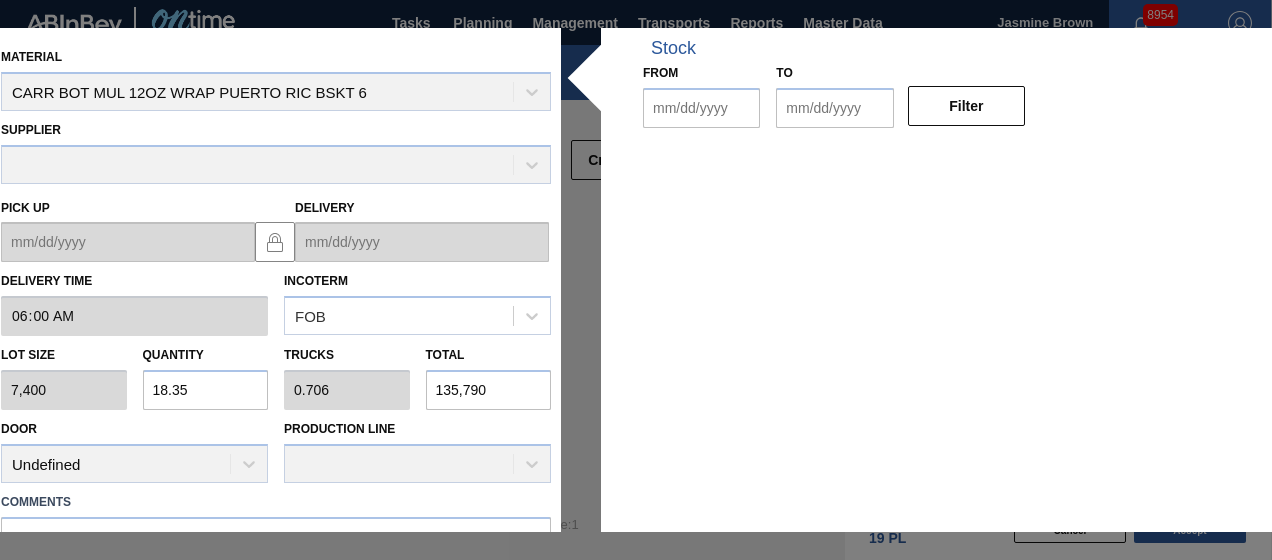 type on "06:00:00" 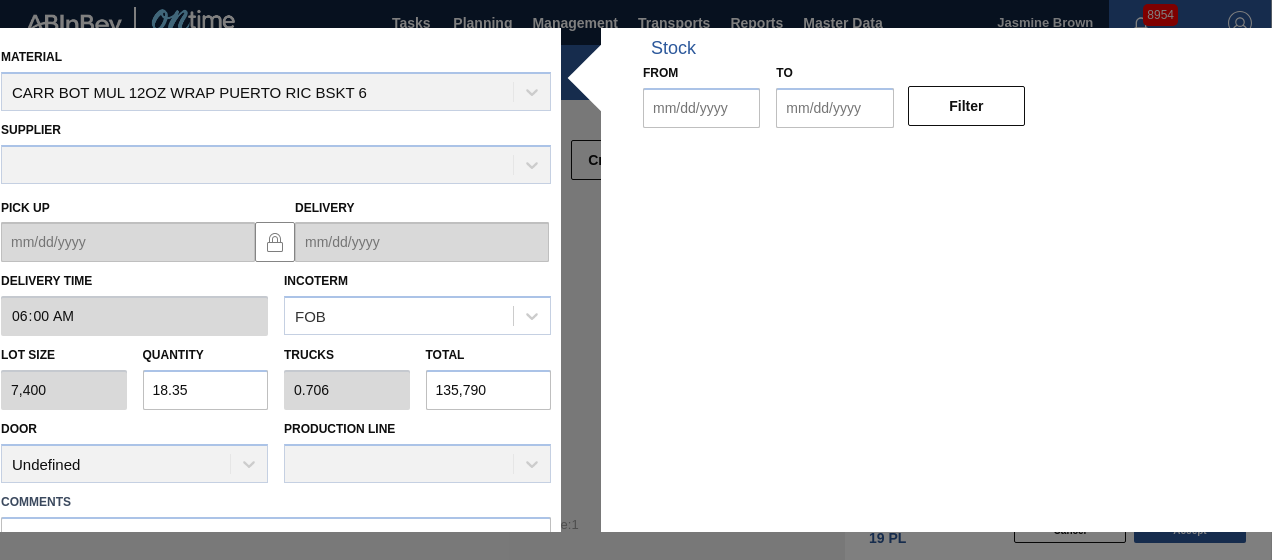 type on "7,400" 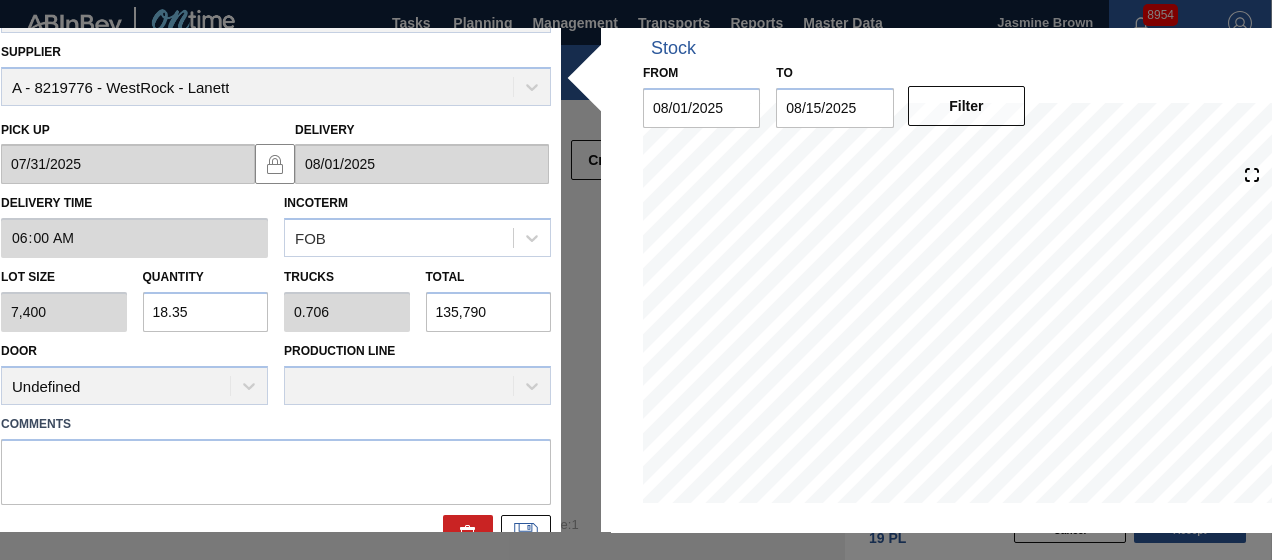 scroll, scrollTop: 109, scrollLeft: 0, axis: vertical 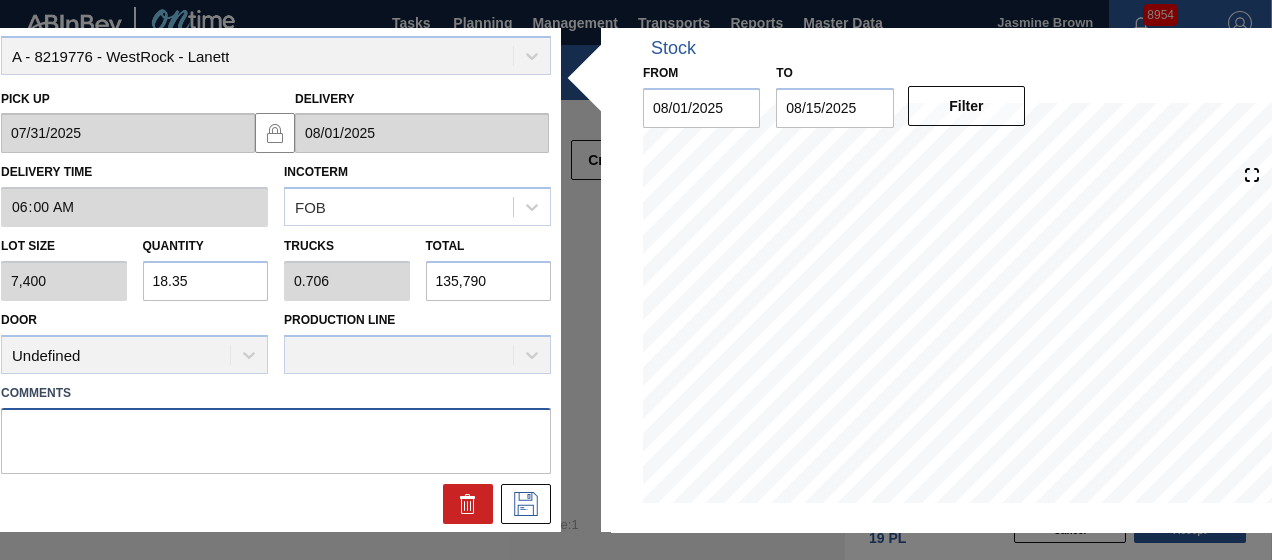 click at bounding box center (276, 441) 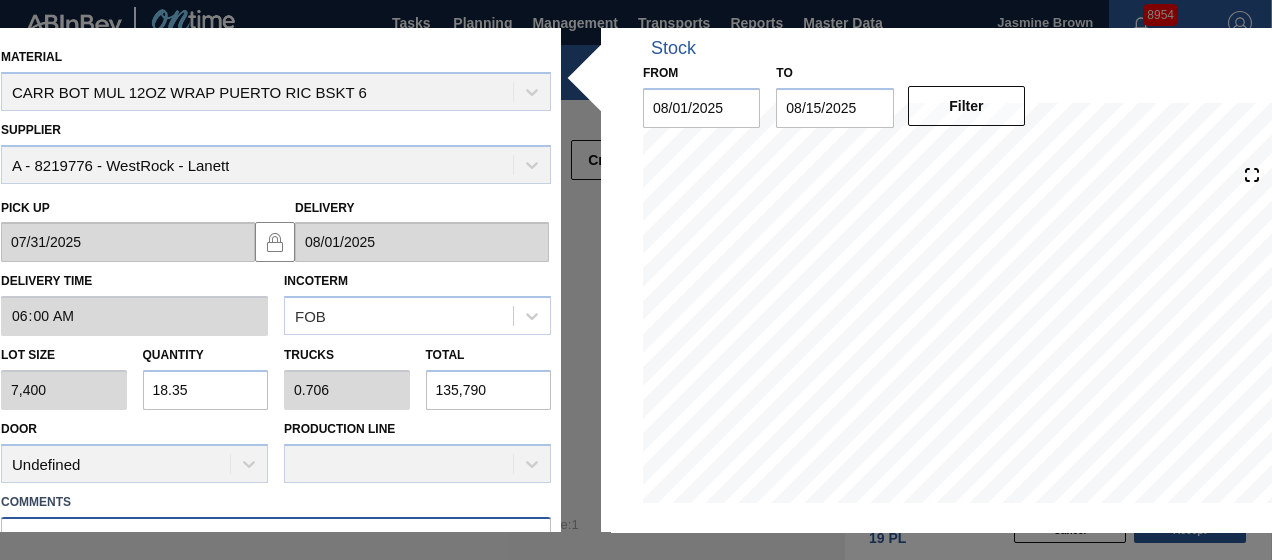 scroll, scrollTop: 109, scrollLeft: 0, axis: vertical 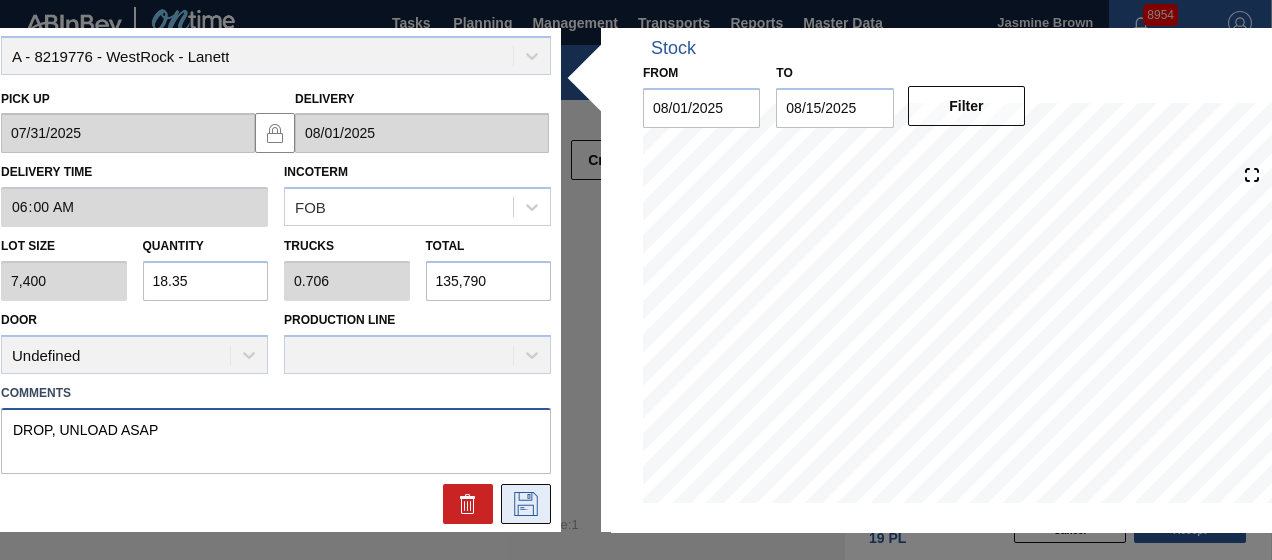type on "DROP, UNLOAD ASAP" 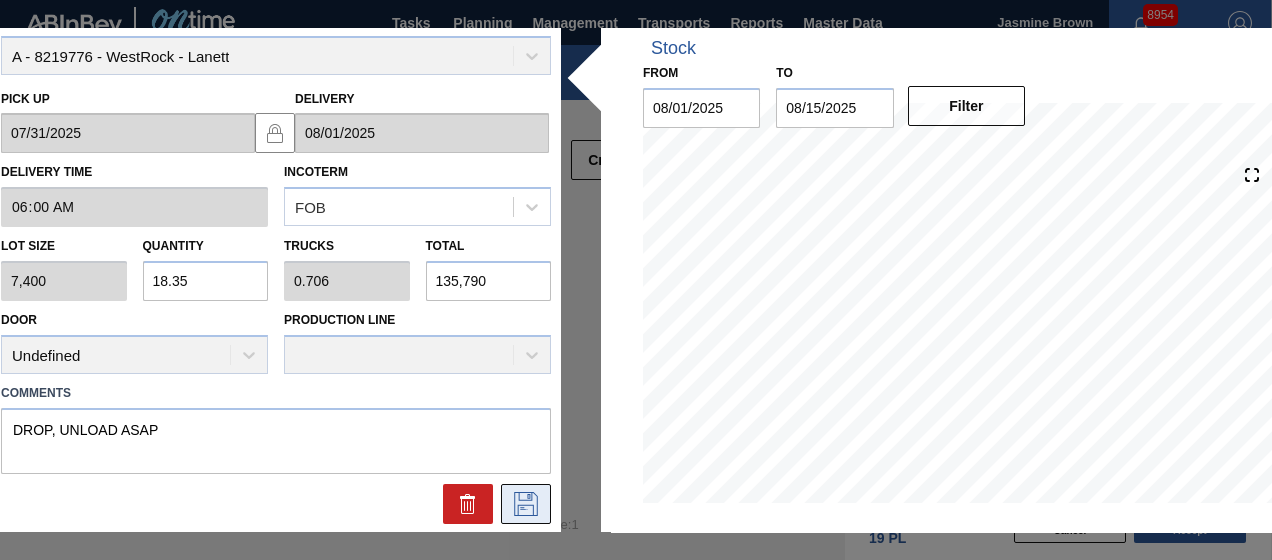 click 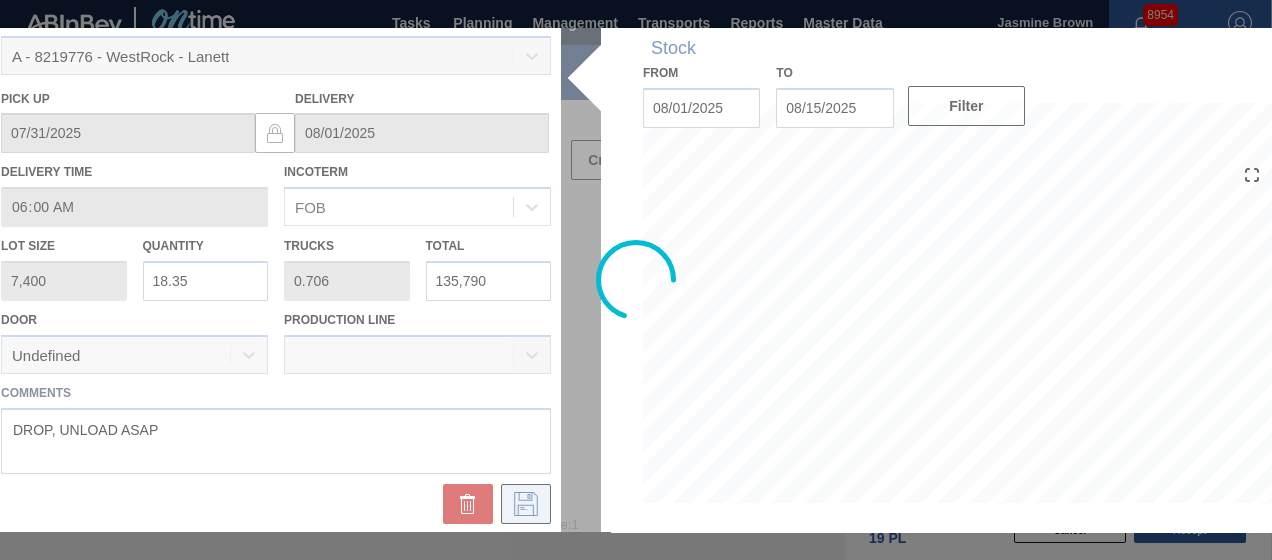 scroll, scrollTop: 6, scrollLeft: 0, axis: vertical 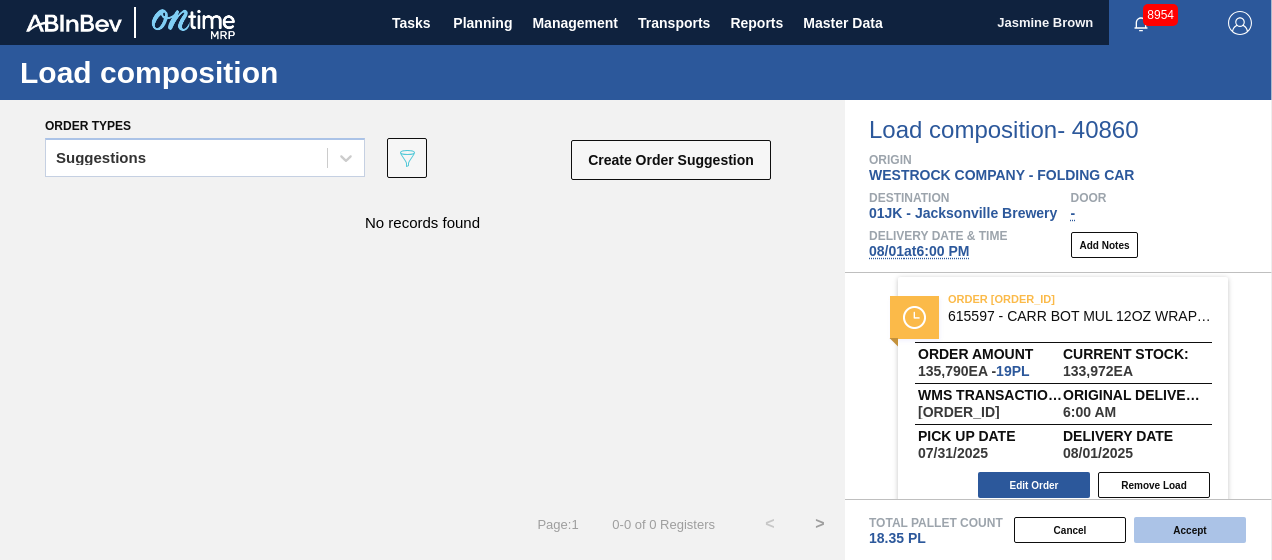 click on "Accept" at bounding box center (1190, 530) 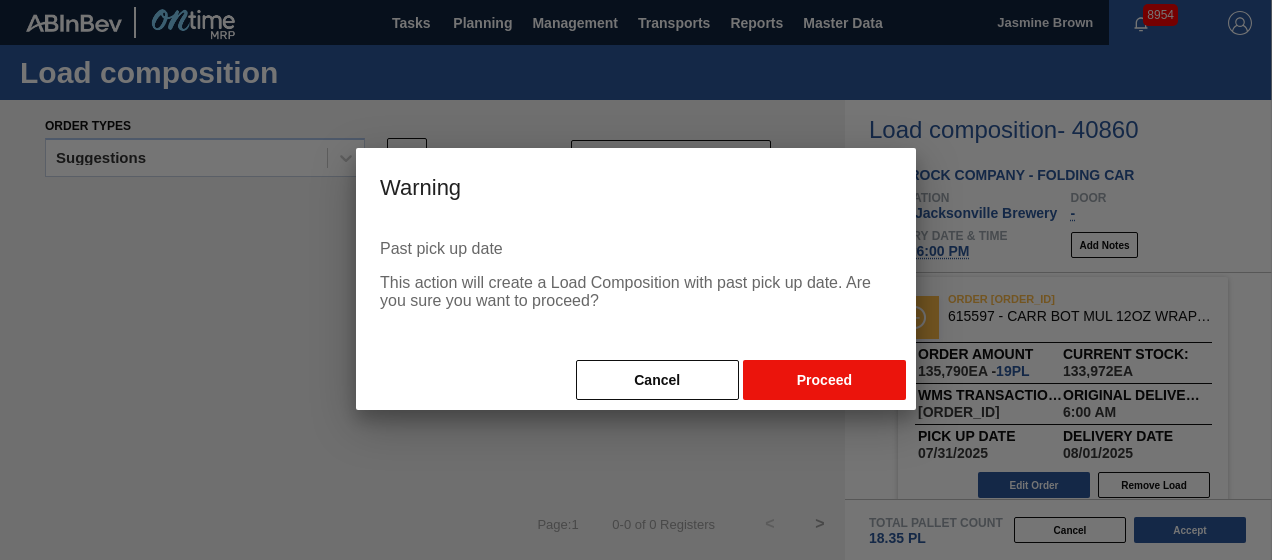 click on "Proceed" at bounding box center (824, 380) 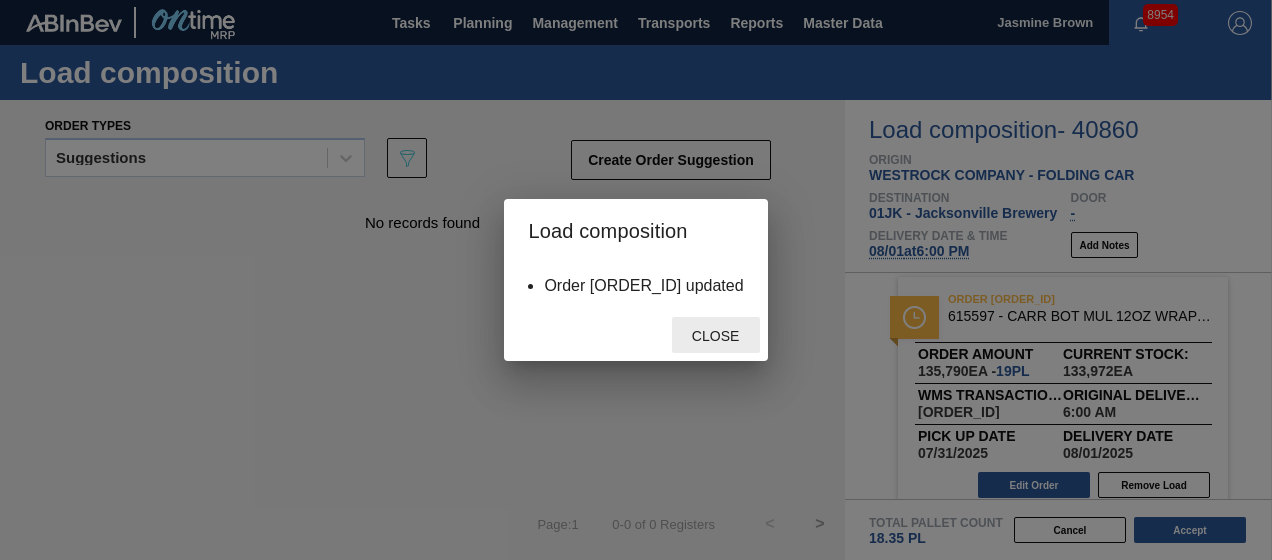 click on "Close" at bounding box center [715, 336] 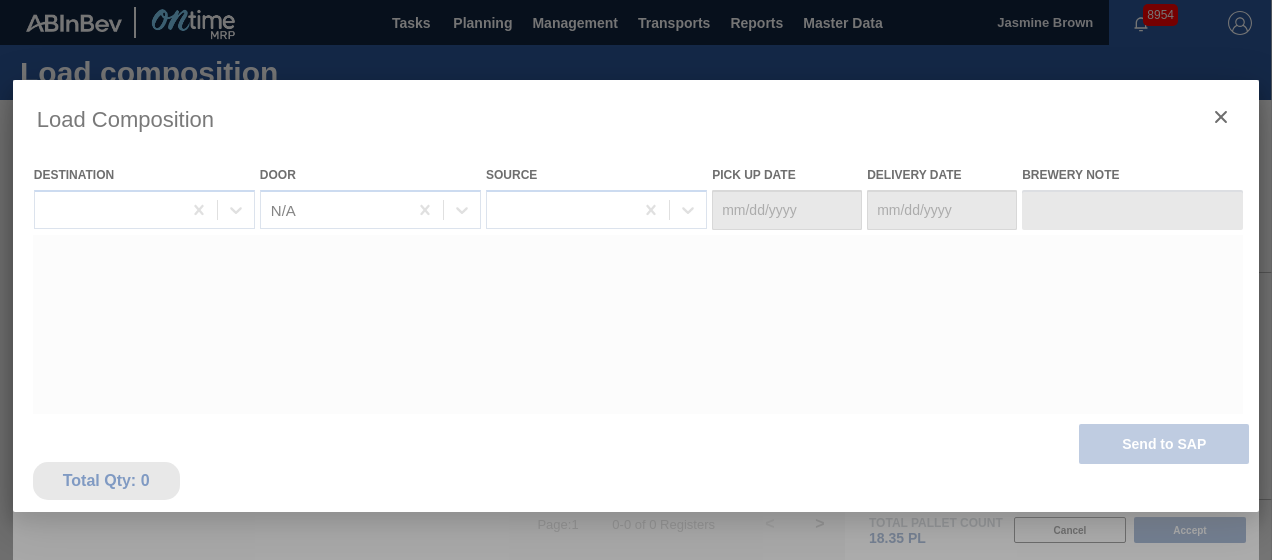 type on "07/31/2025" 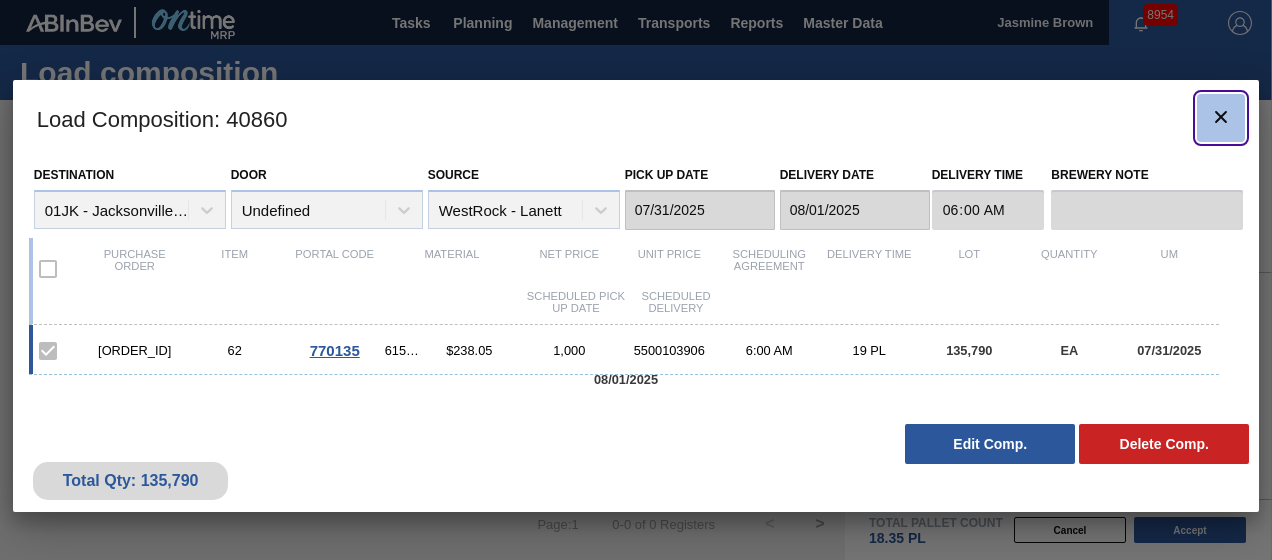 click 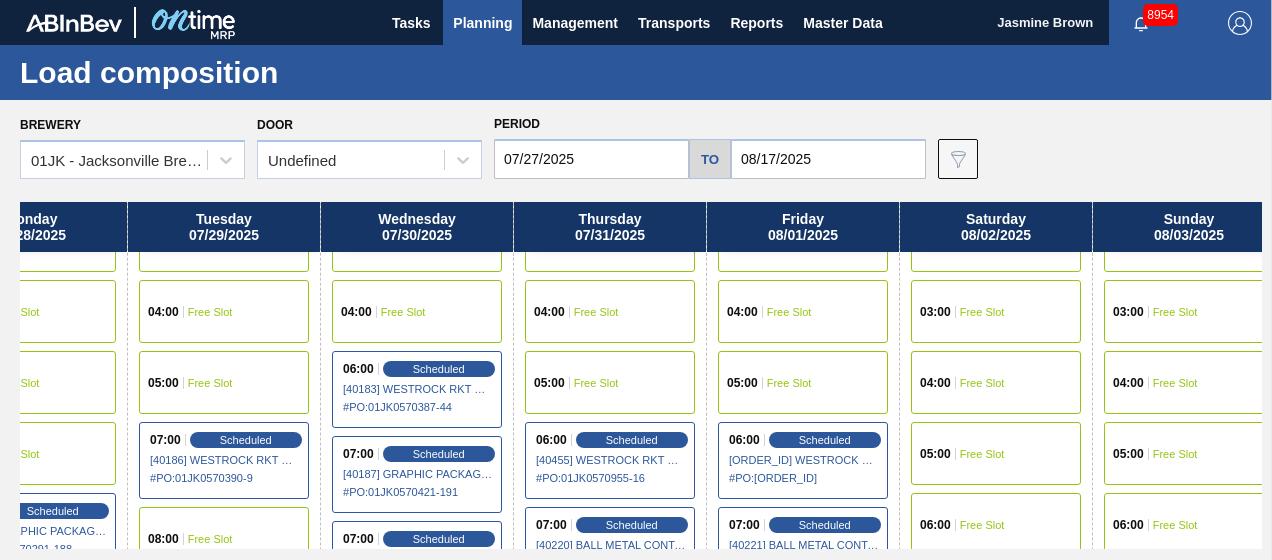 scroll, scrollTop: 181, scrollLeft: 278, axis: both 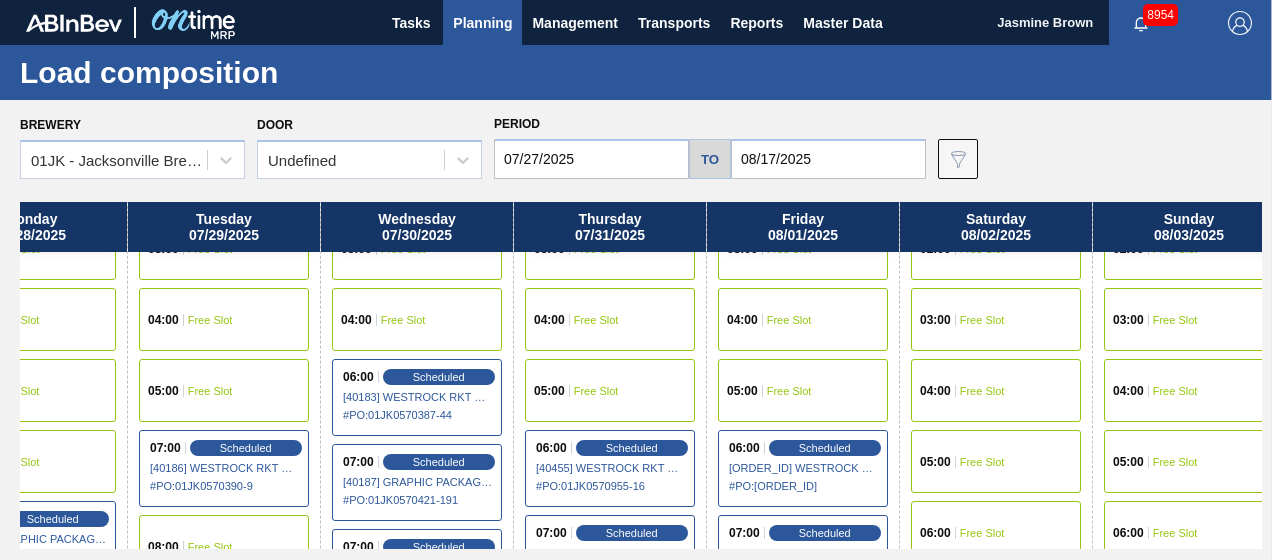 click on "06:00 Scheduled [40860] WESTROCK COMPANY - FOLDING CAR - 0008219776 # PO :  01JK0571651-62" at bounding box center [803, 468] 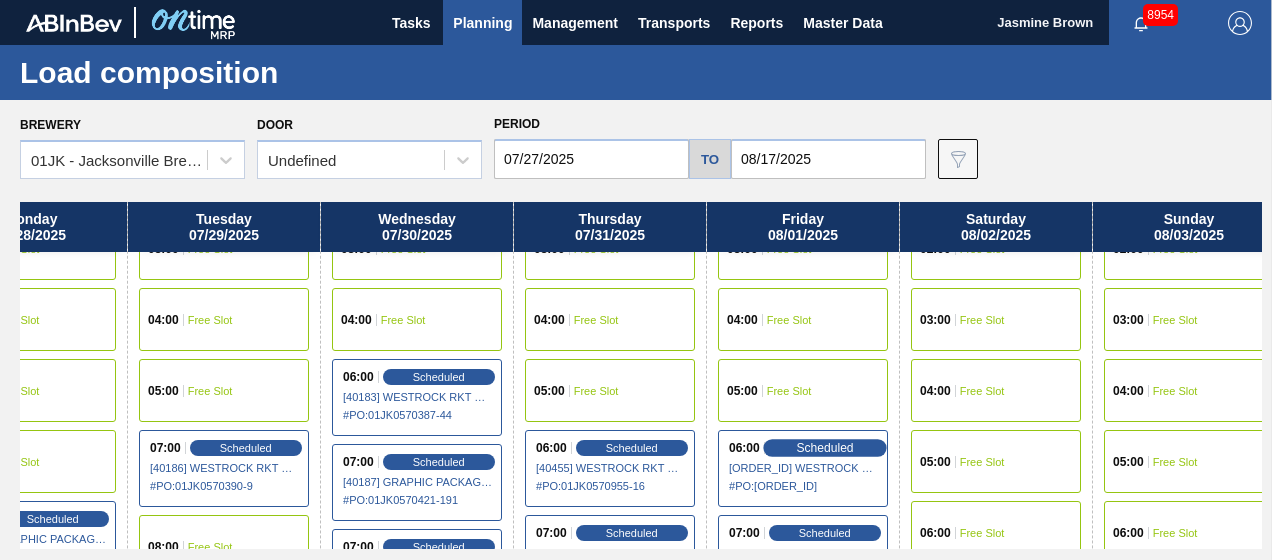 click on "Scheduled" at bounding box center [824, 447] 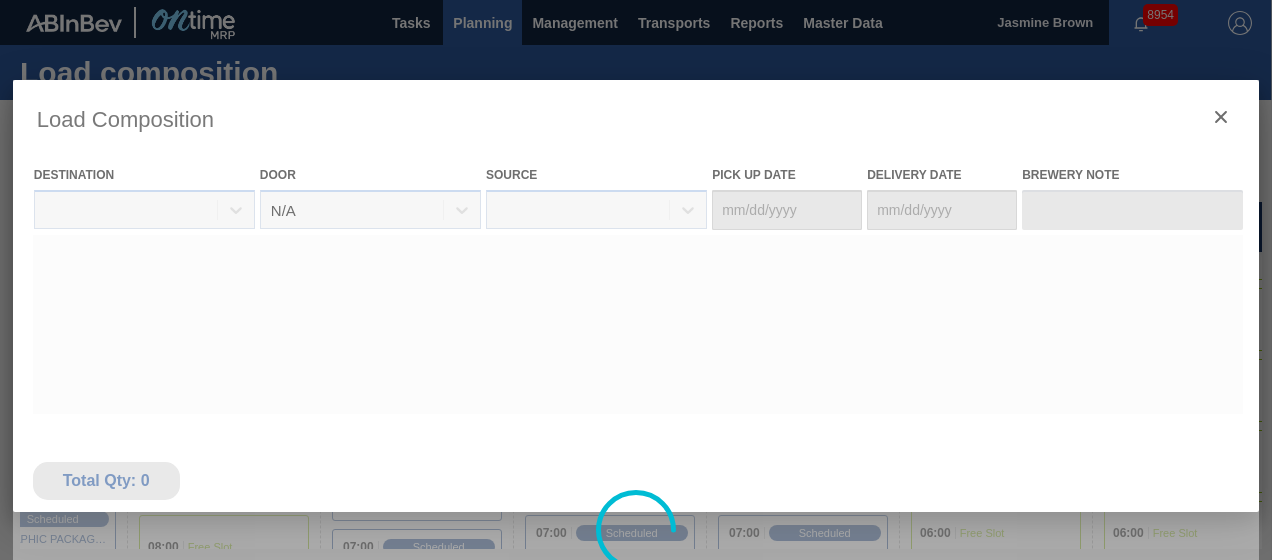 type on "07/31/2025" 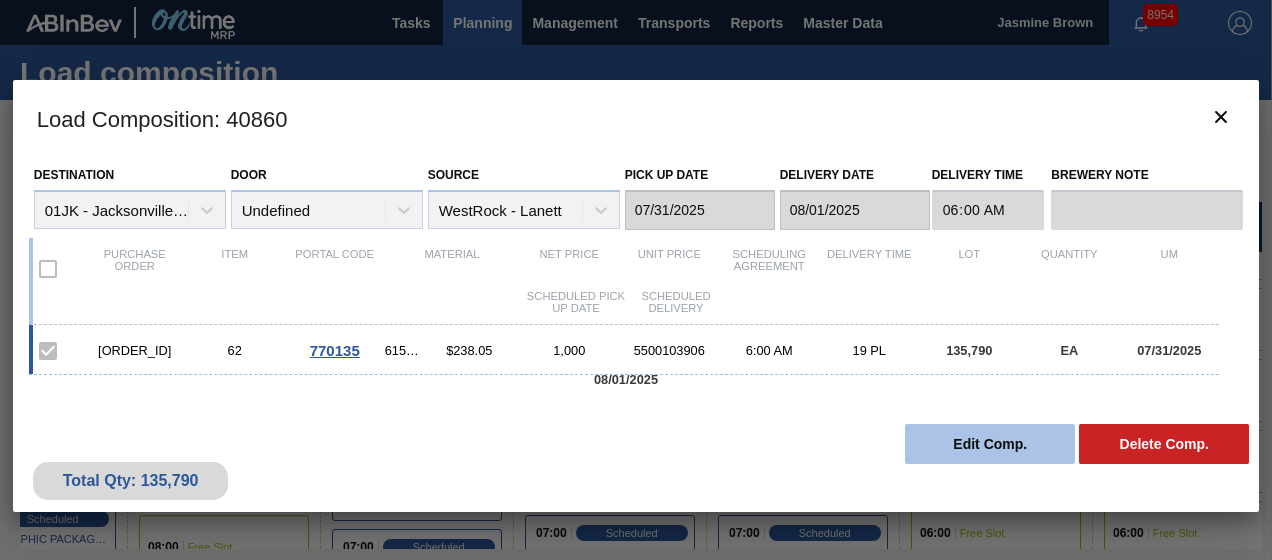 click on "Edit Comp." at bounding box center (990, 444) 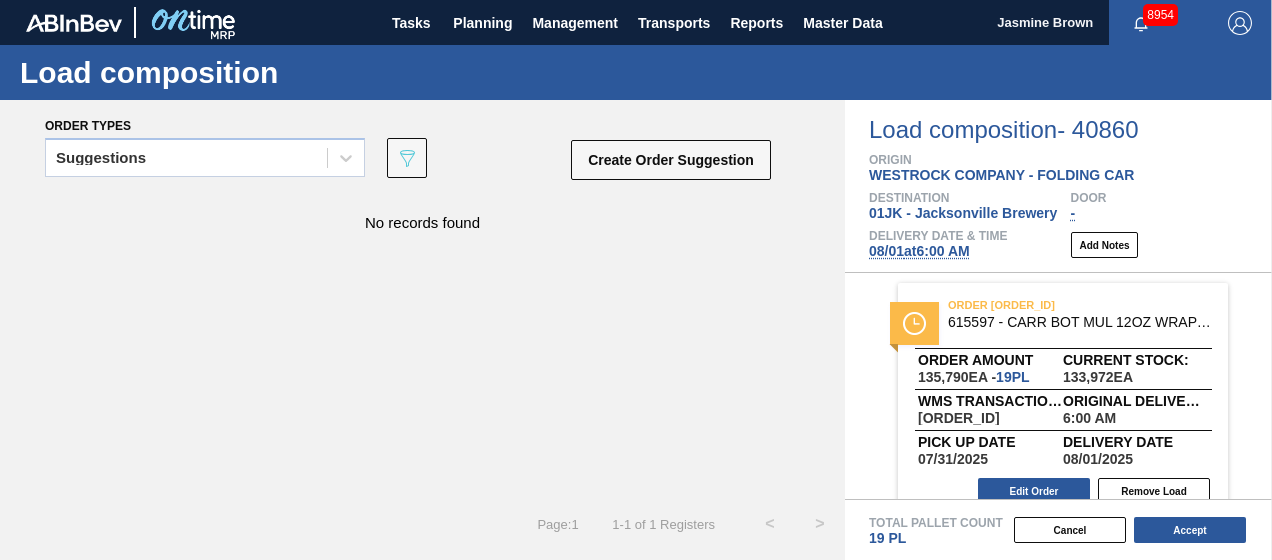 click on "08/01  at  6:00 AM" at bounding box center (919, 251) 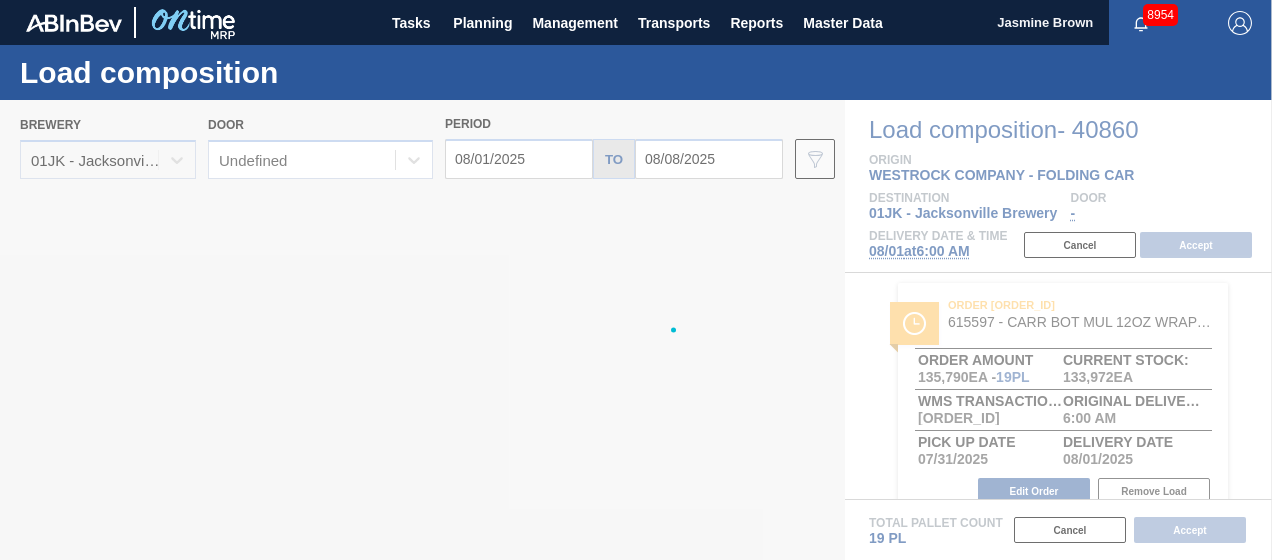type on "08/01/2025" 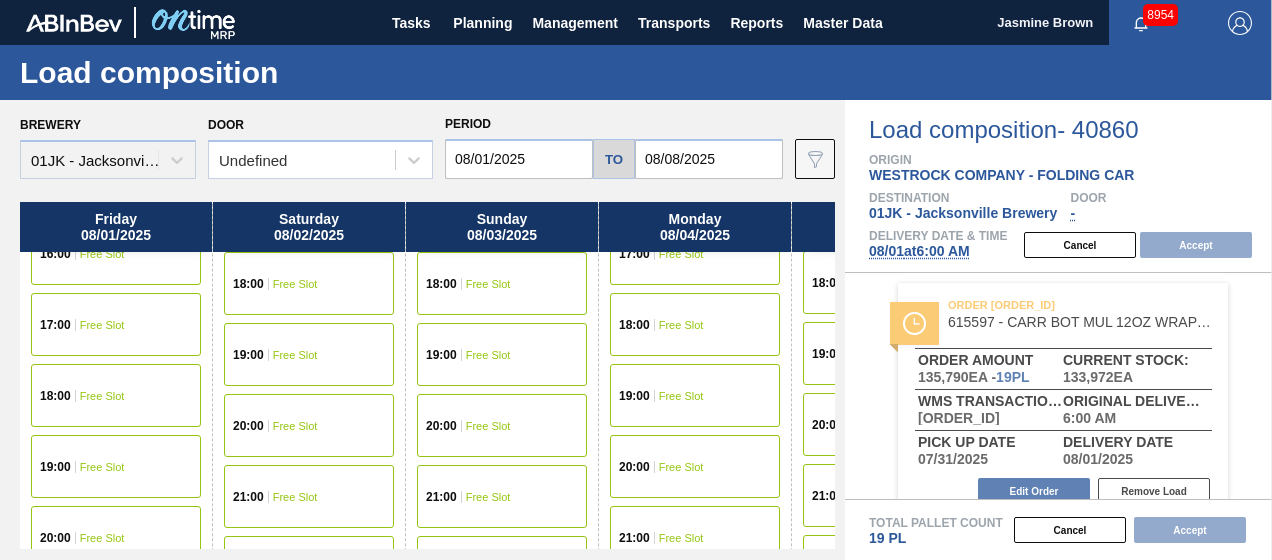 scroll, scrollTop: 1283, scrollLeft: 0, axis: vertical 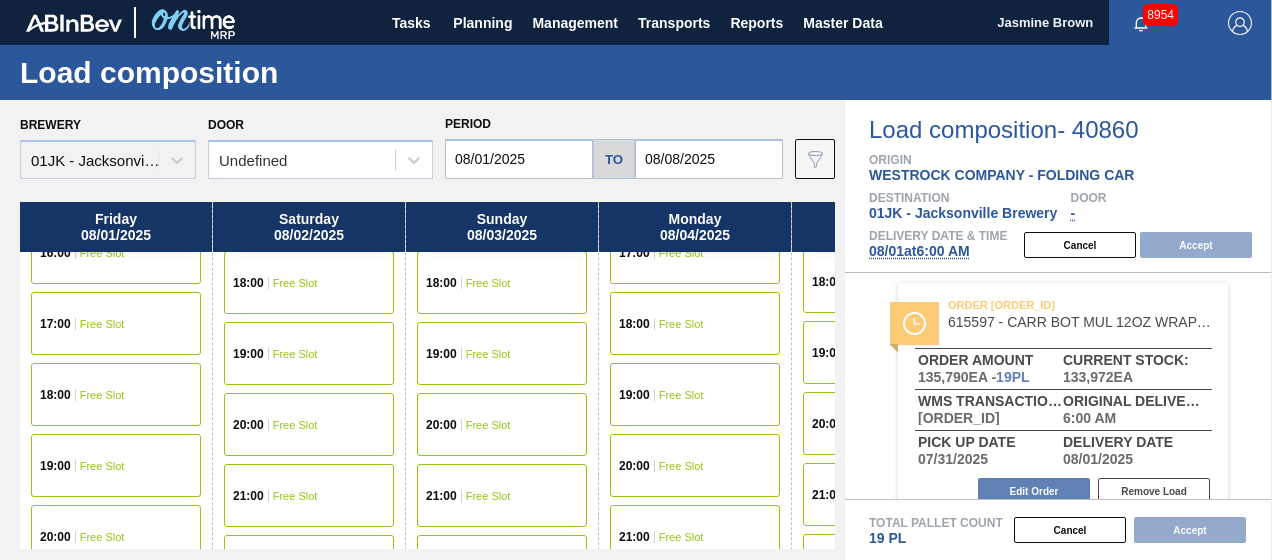 click on "Free Slot" at bounding box center (102, 395) 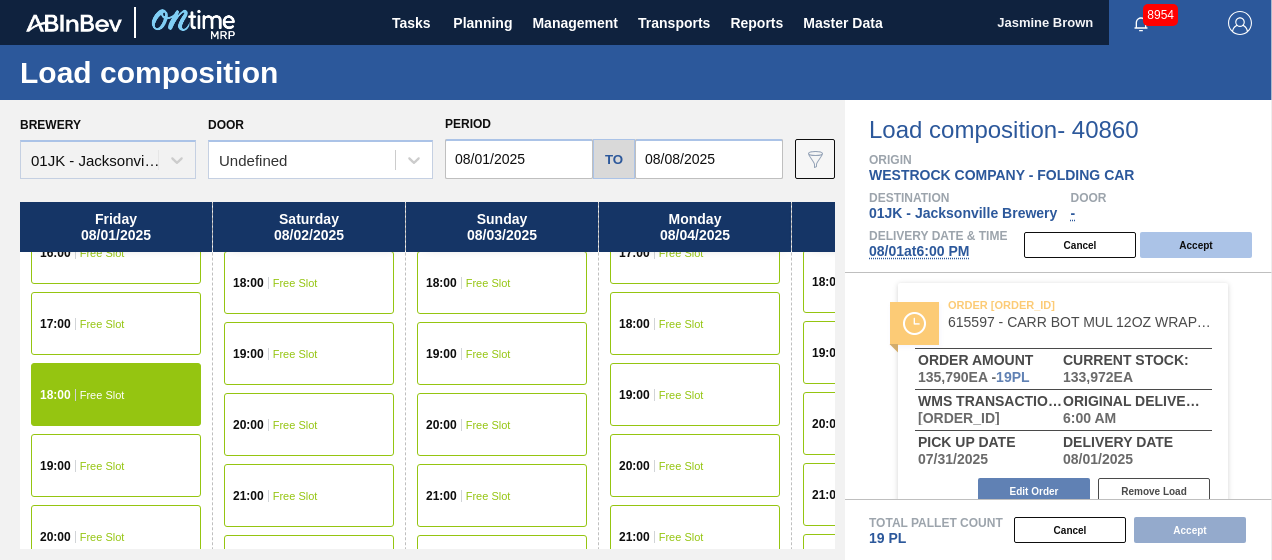 click on "Accept" at bounding box center [1196, 245] 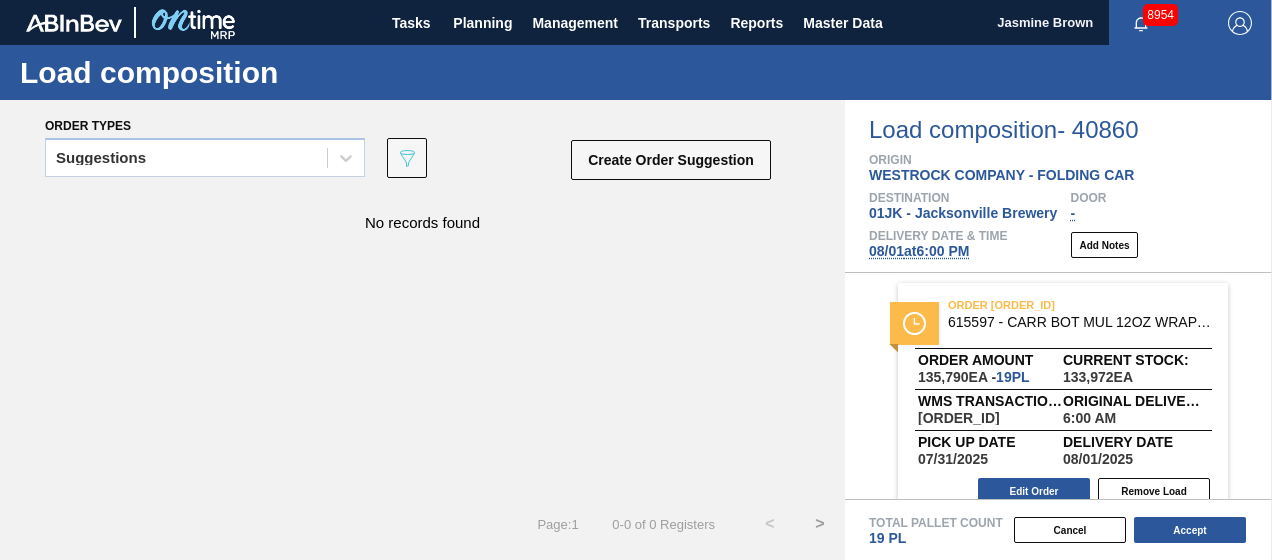 scroll, scrollTop: 27, scrollLeft: 0, axis: vertical 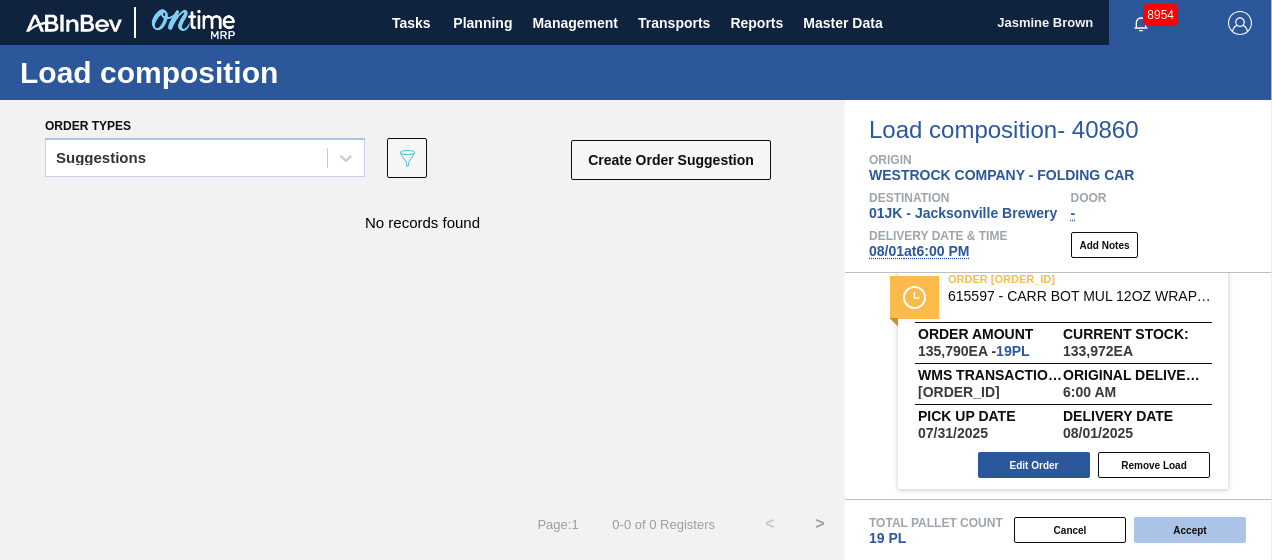click on "Accept" at bounding box center (1190, 530) 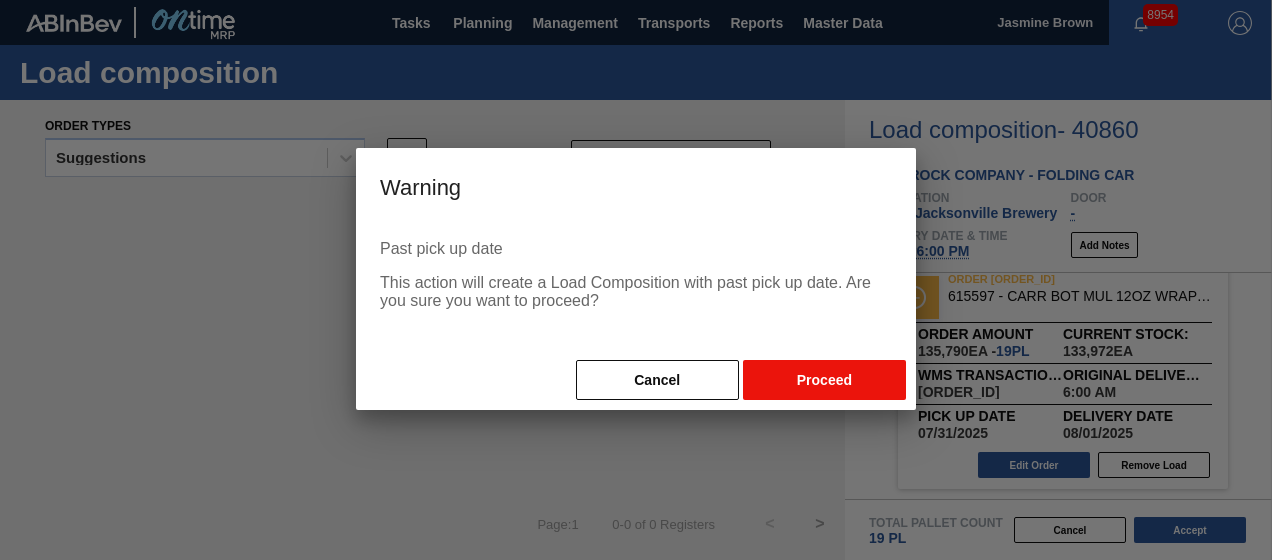click on "Proceed" at bounding box center (824, 380) 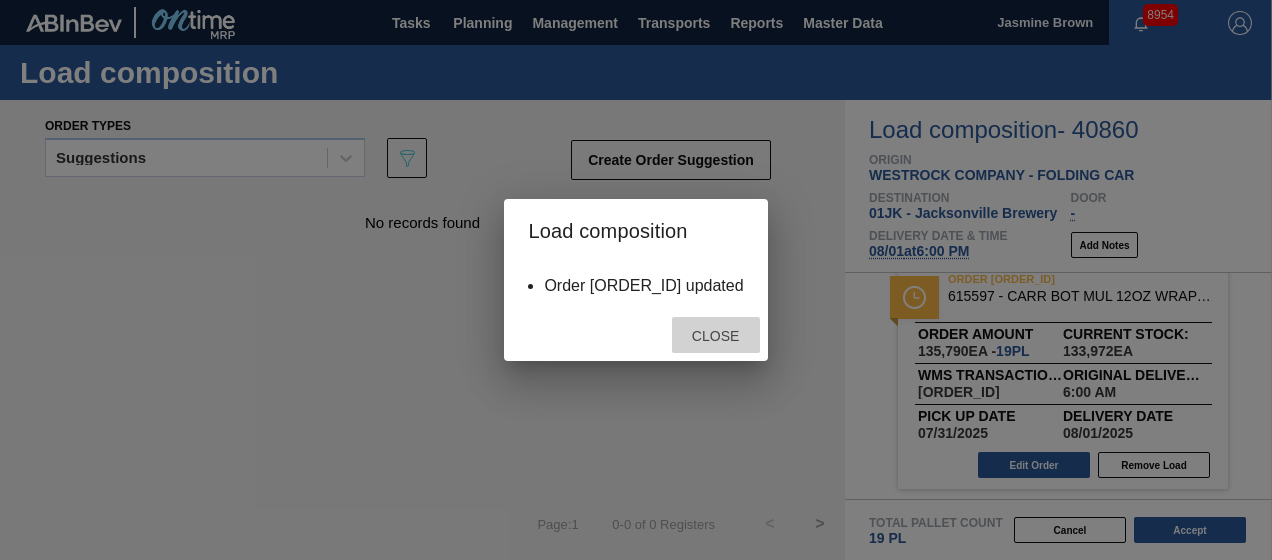 click on "Close" at bounding box center [715, 336] 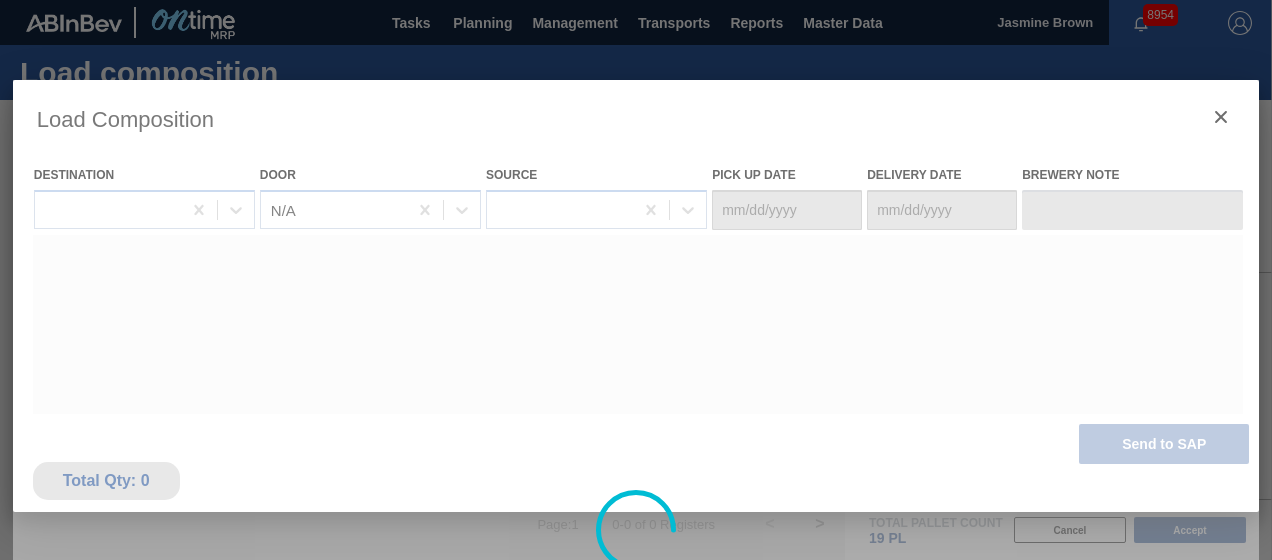 type on "07/31/2025" 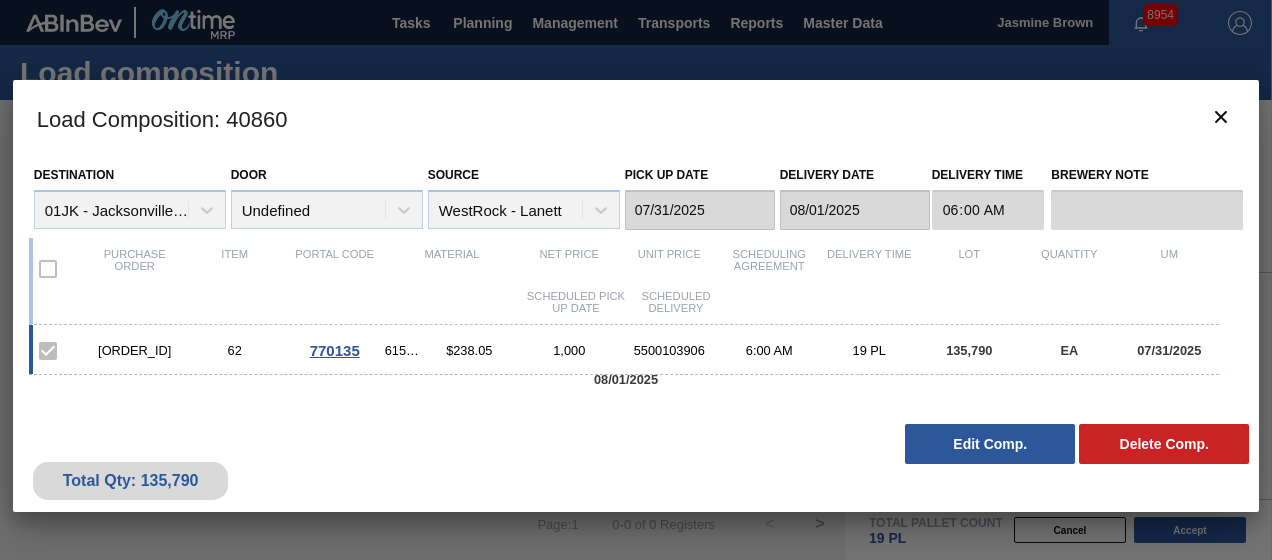 click on "6:00 AM" at bounding box center [769, 350] 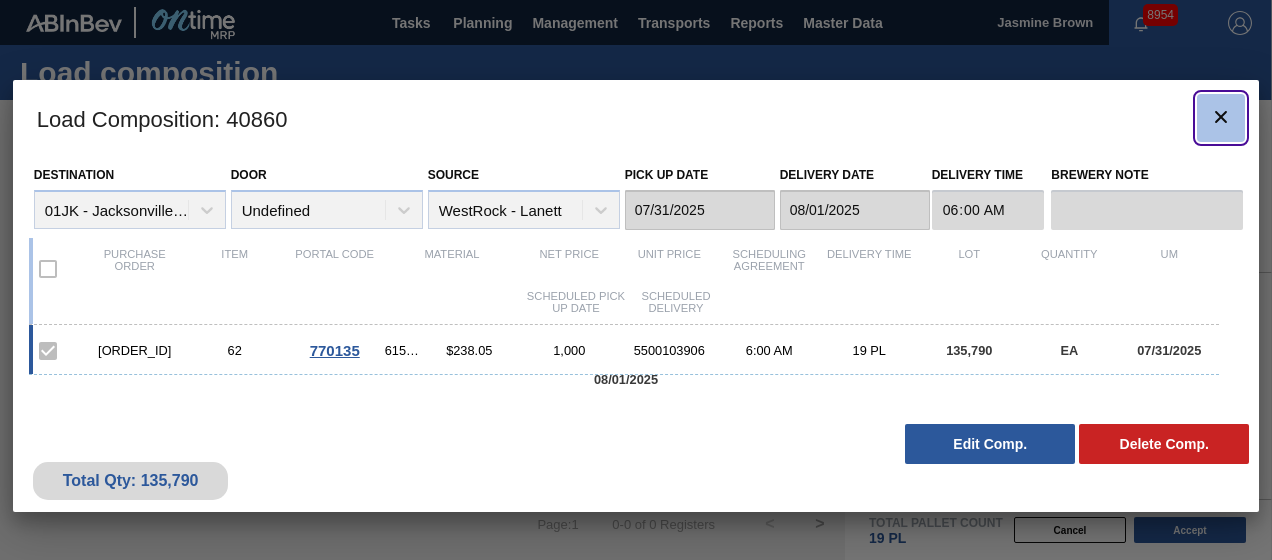 click 